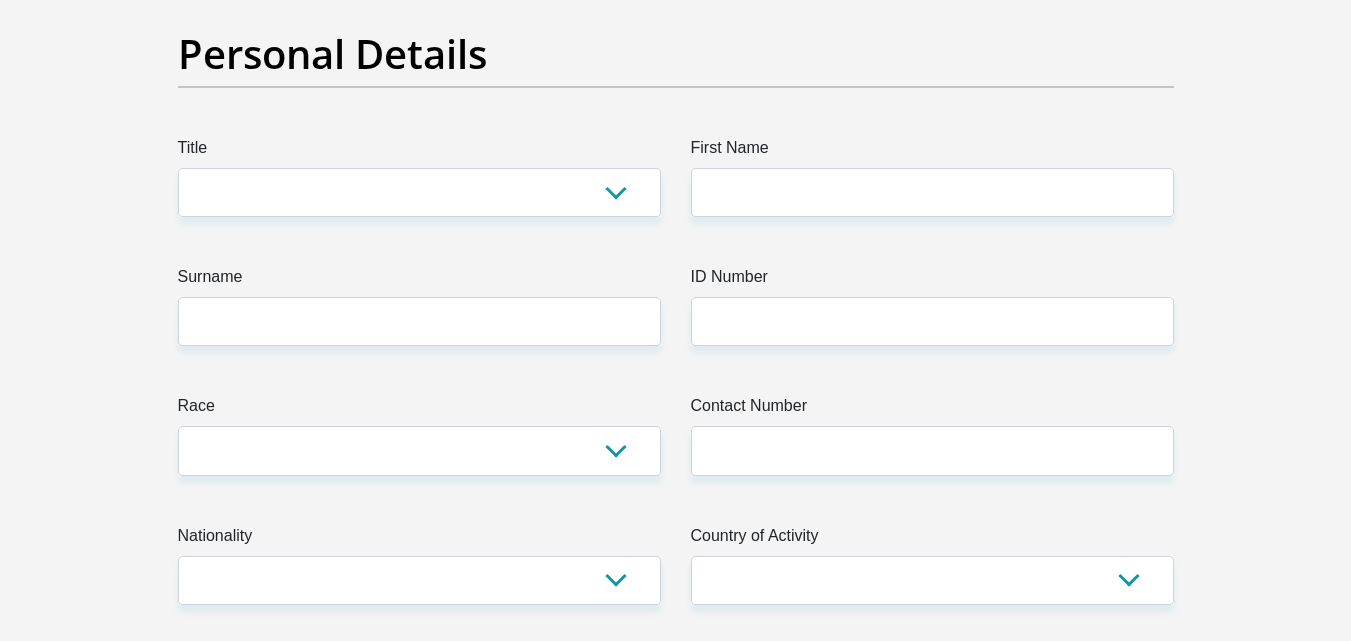 scroll, scrollTop: 0, scrollLeft: 0, axis: both 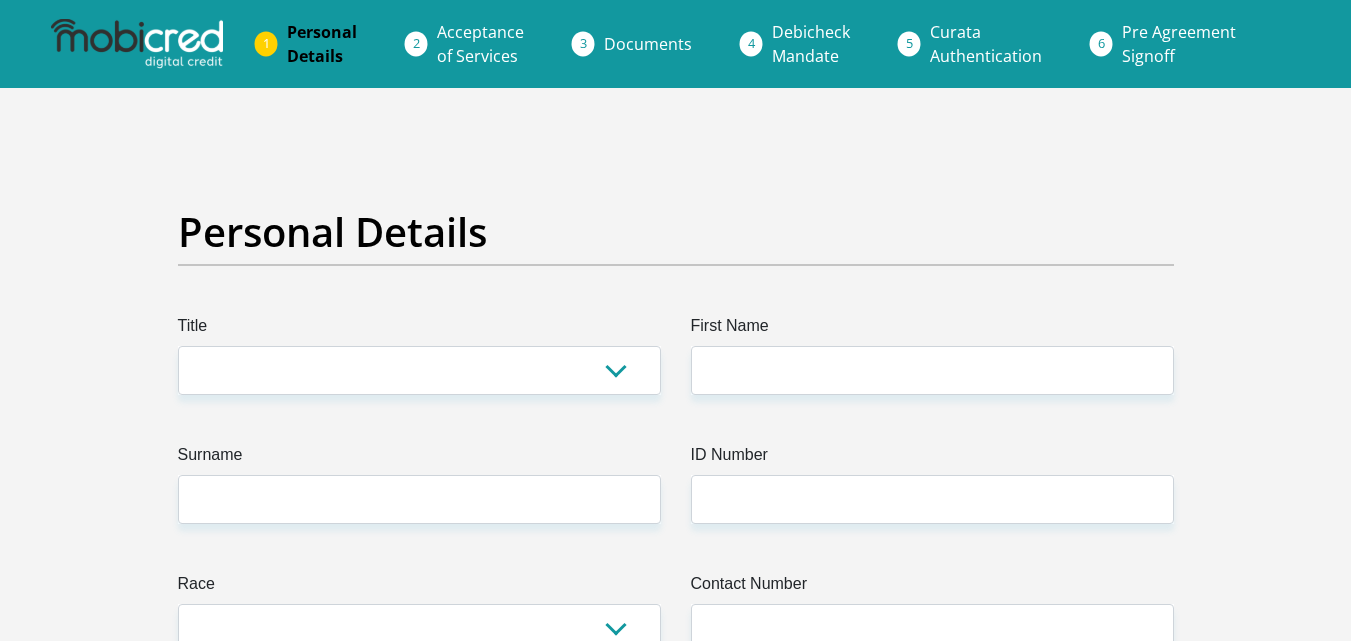 click at bounding box center [137, 44] 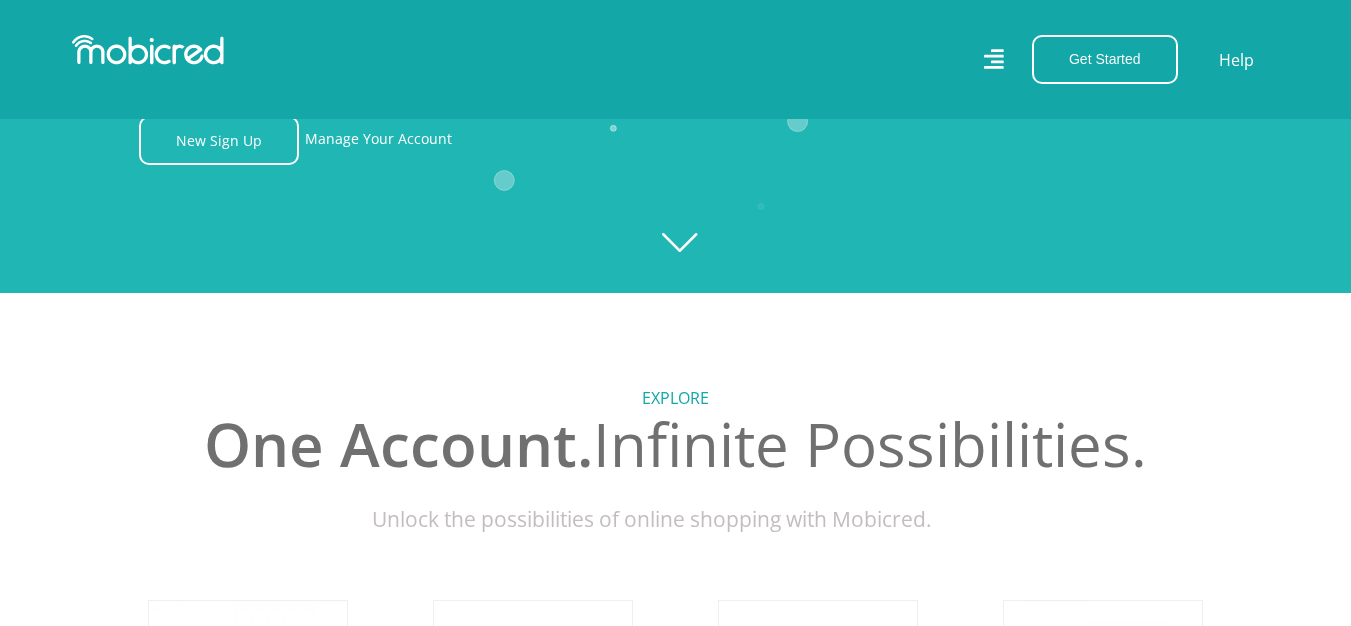scroll, scrollTop: 667, scrollLeft: 0, axis: vertical 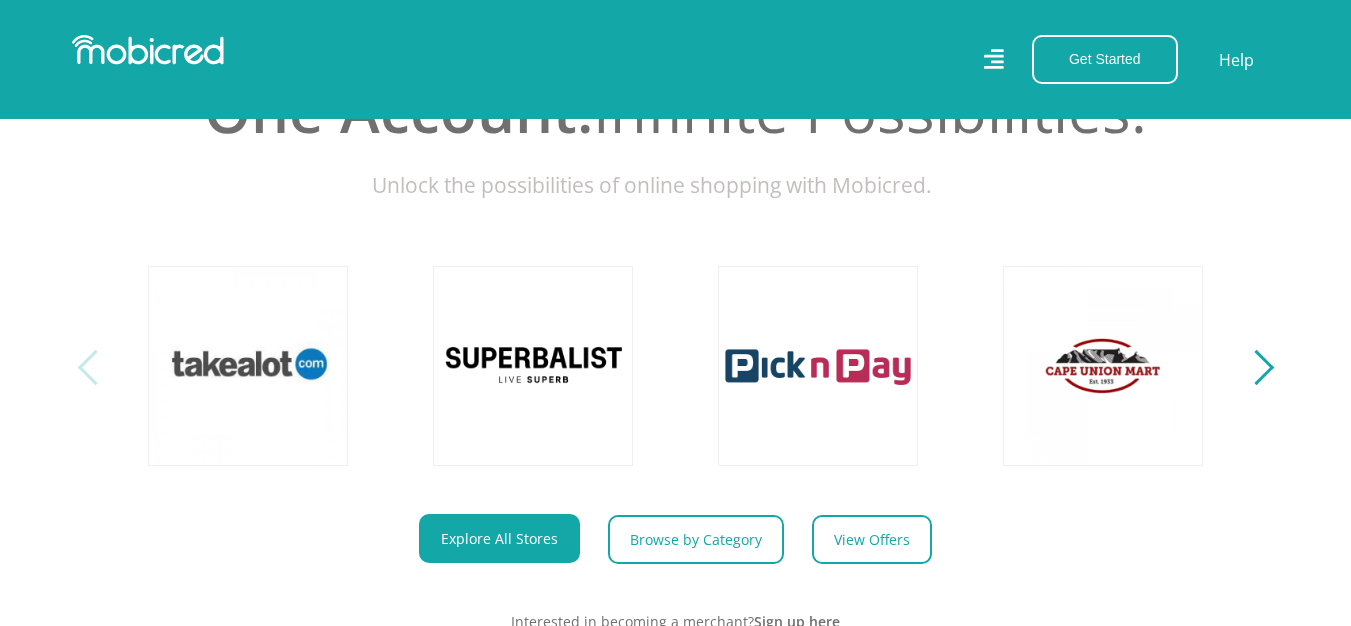 click at bounding box center (1255, 367) 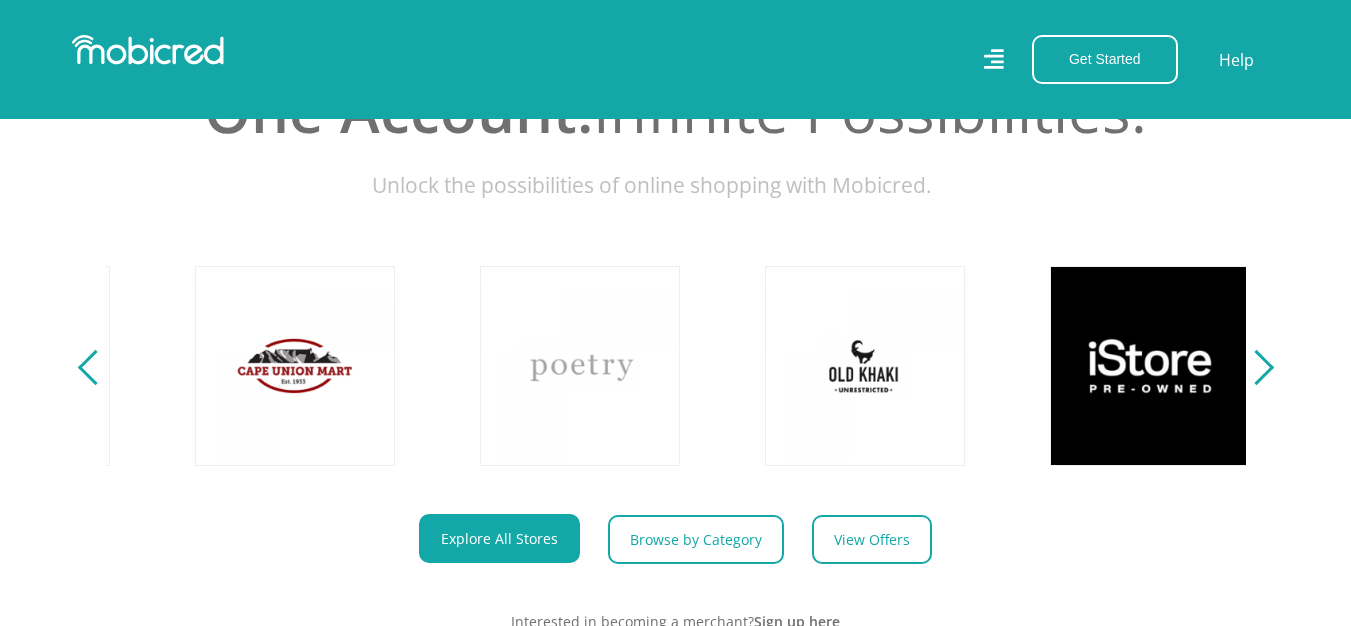 scroll, scrollTop: 0, scrollLeft: 1140, axis: horizontal 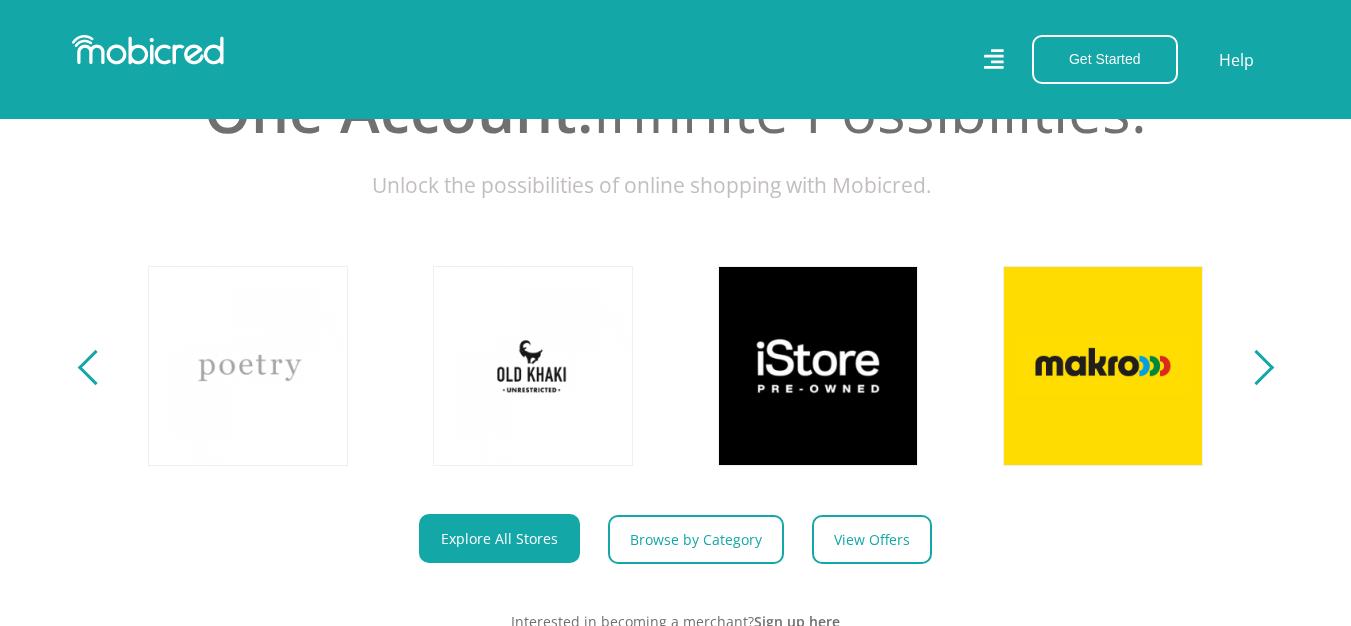 click at bounding box center [1255, 367] 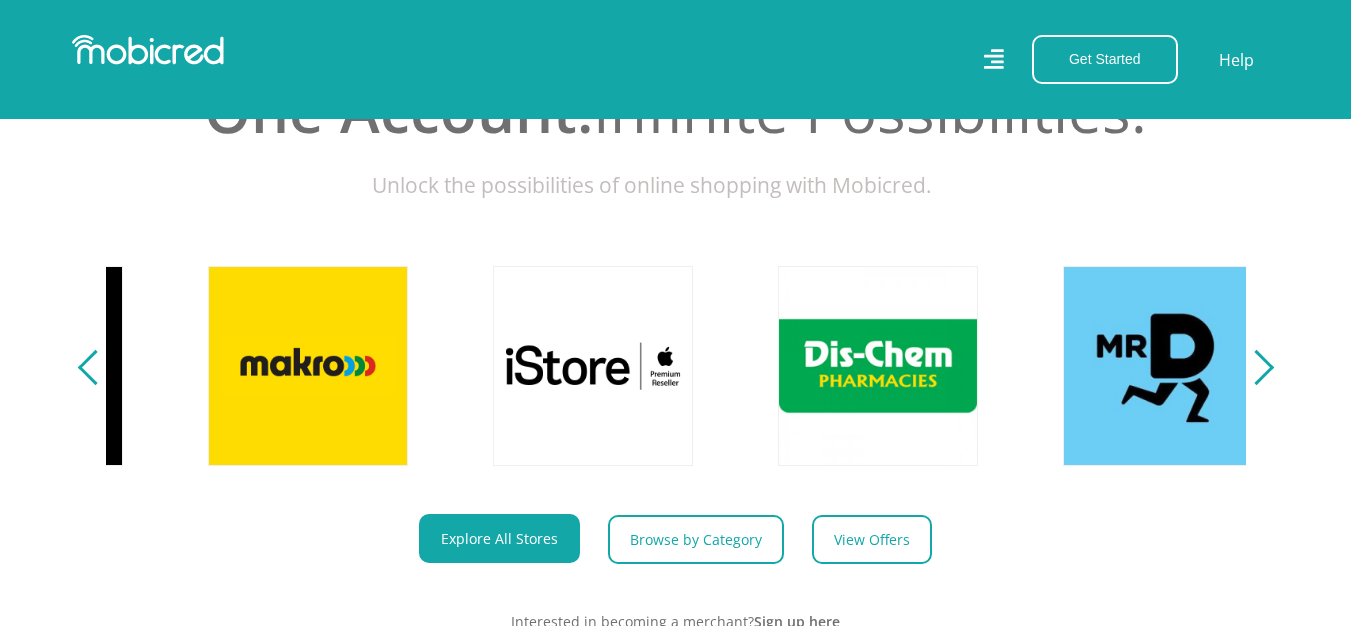 scroll, scrollTop: 0, scrollLeft: 2280, axis: horizontal 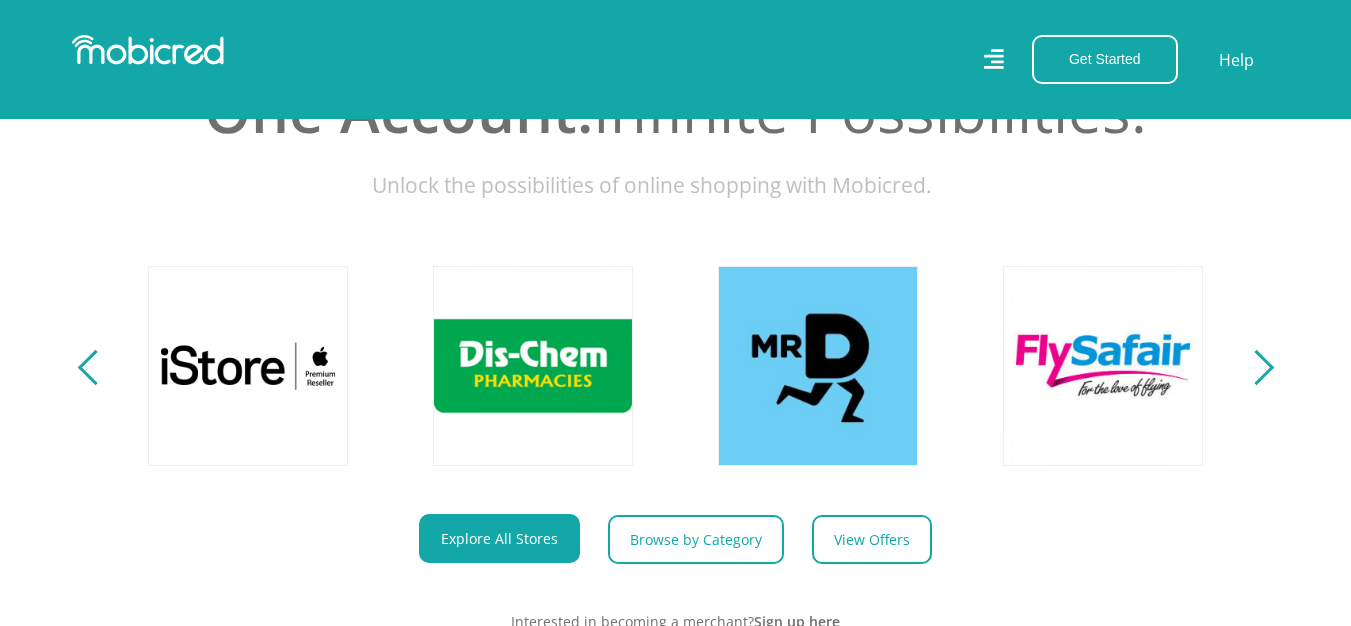 click at bounding box center [1255, 367] 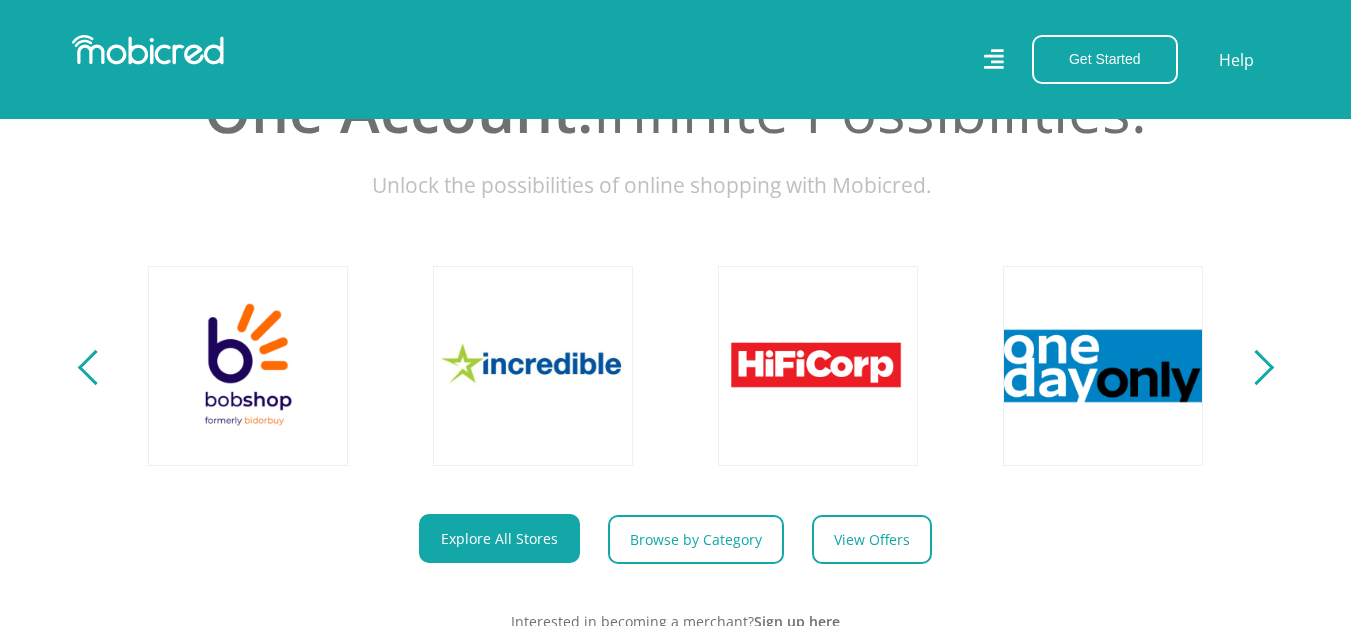 scroll, scrollTop: 0, scrollLeft: 3420, axis: horizontal 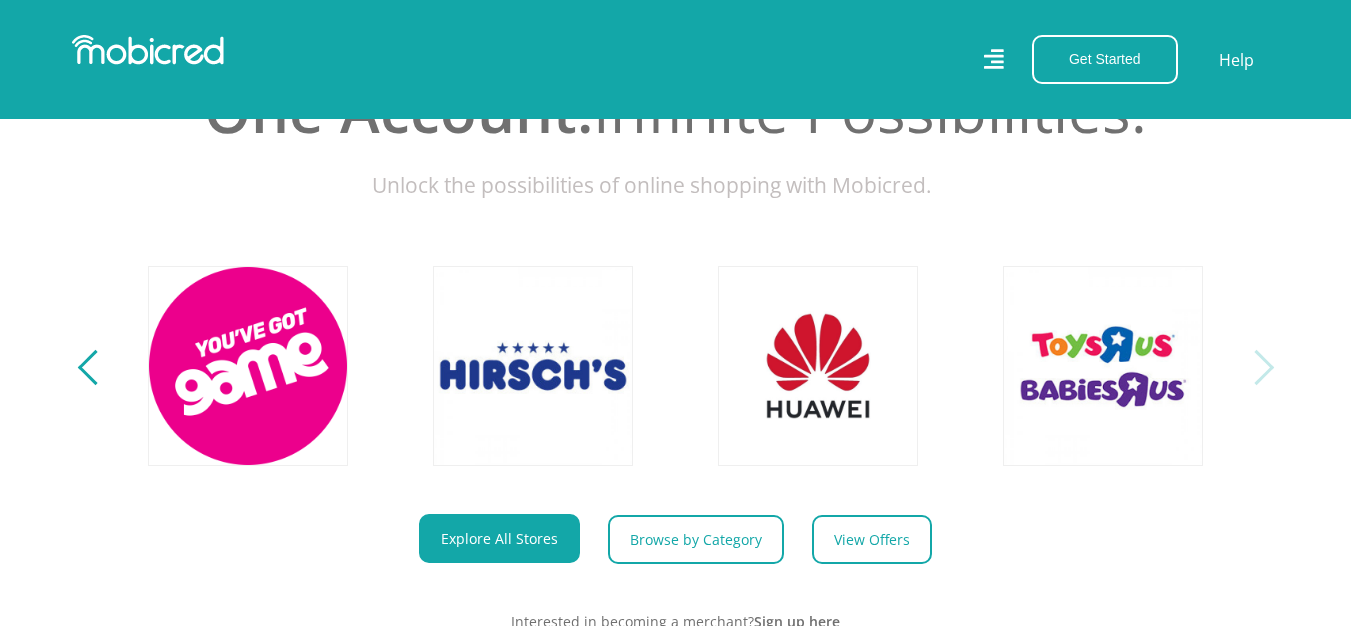 click at bounding box center (1255, 367) 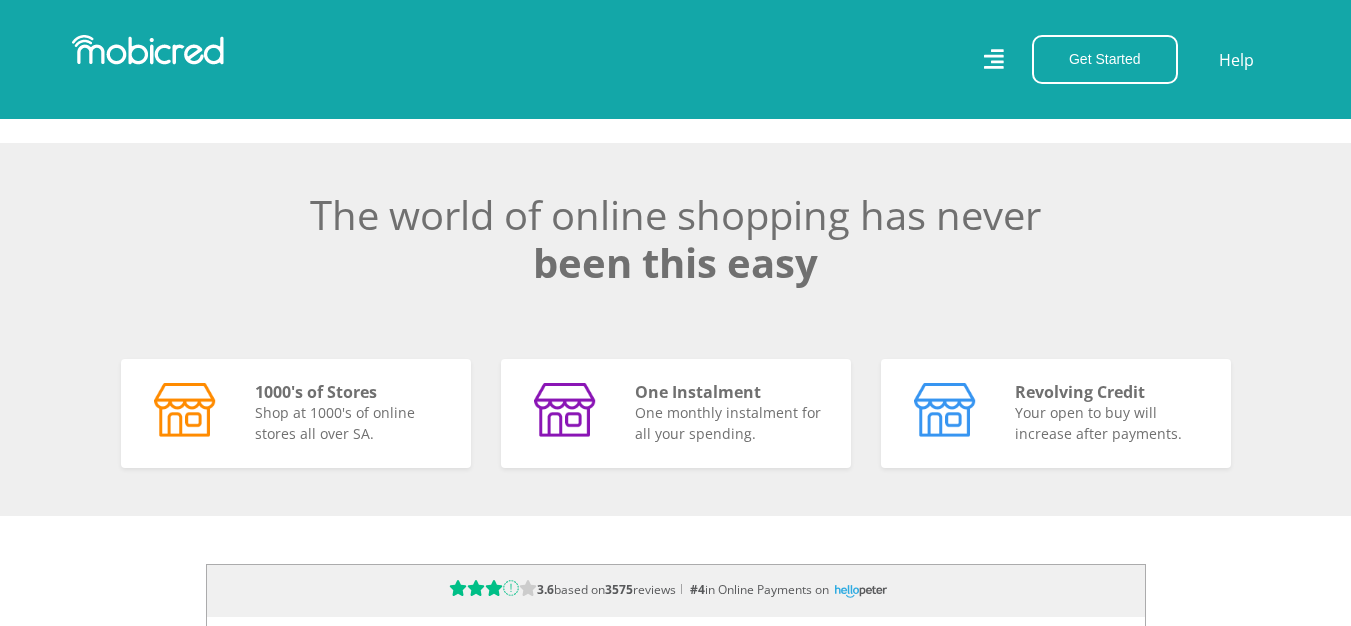 scroll, scrollTop: 1333, scrollLeft: 0, axis: vertical 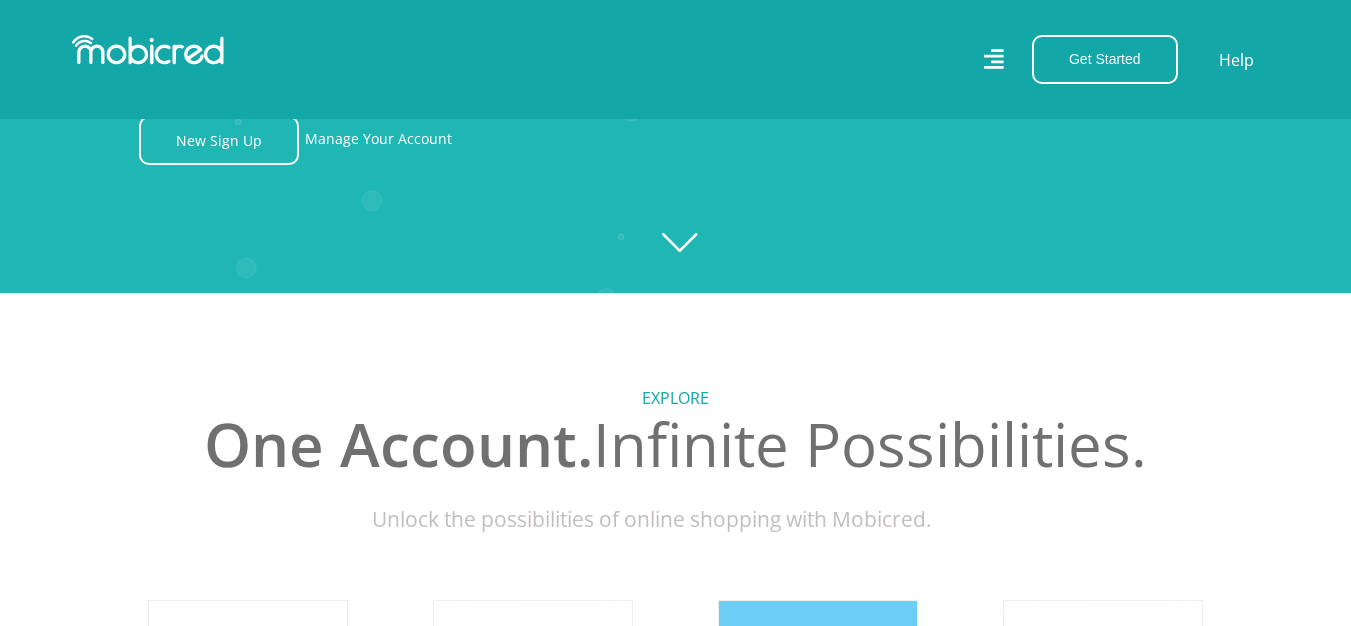 click on "Created with Raphaël 2.3.0" 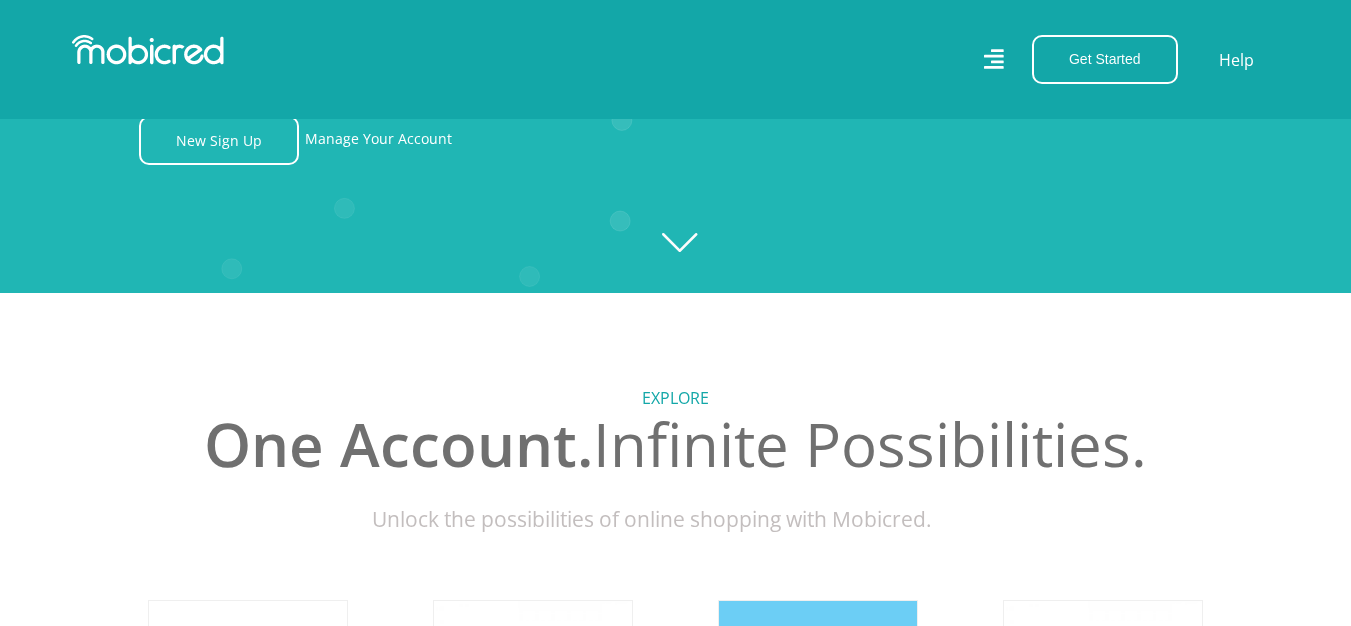 click on "Created with Raphaël 2.3.0" 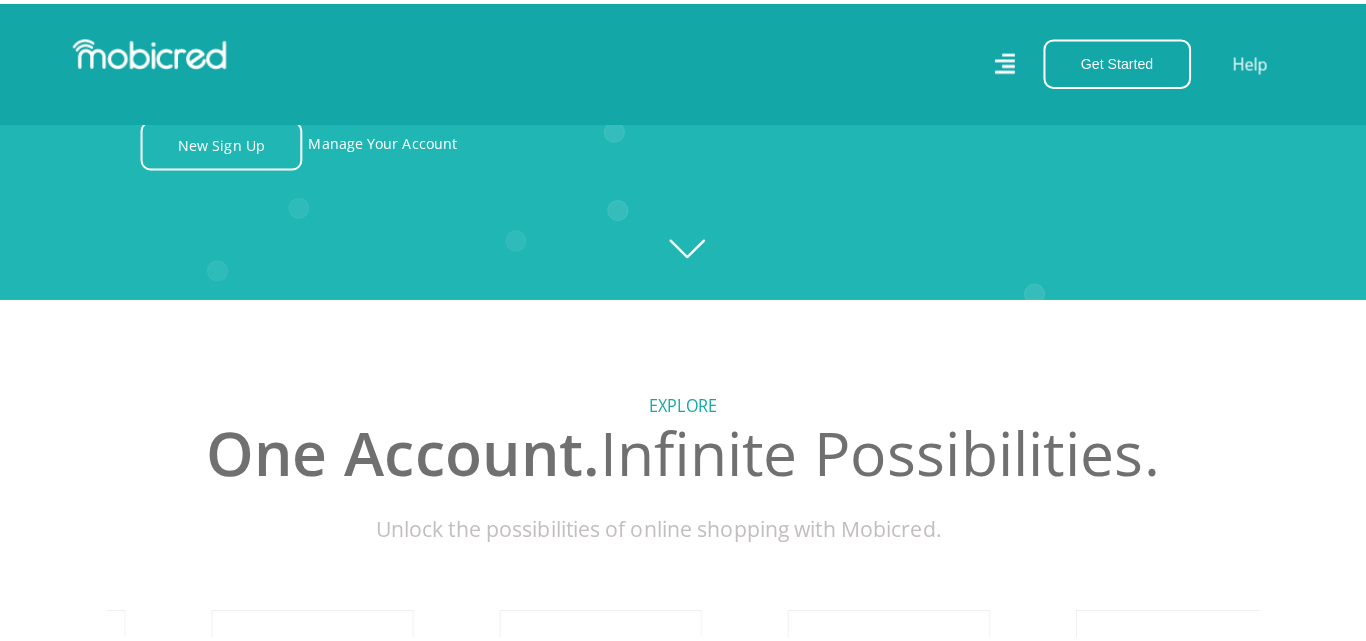 scroll, scrollTop: 0, scrollLeft: 3420, axis: horizontal 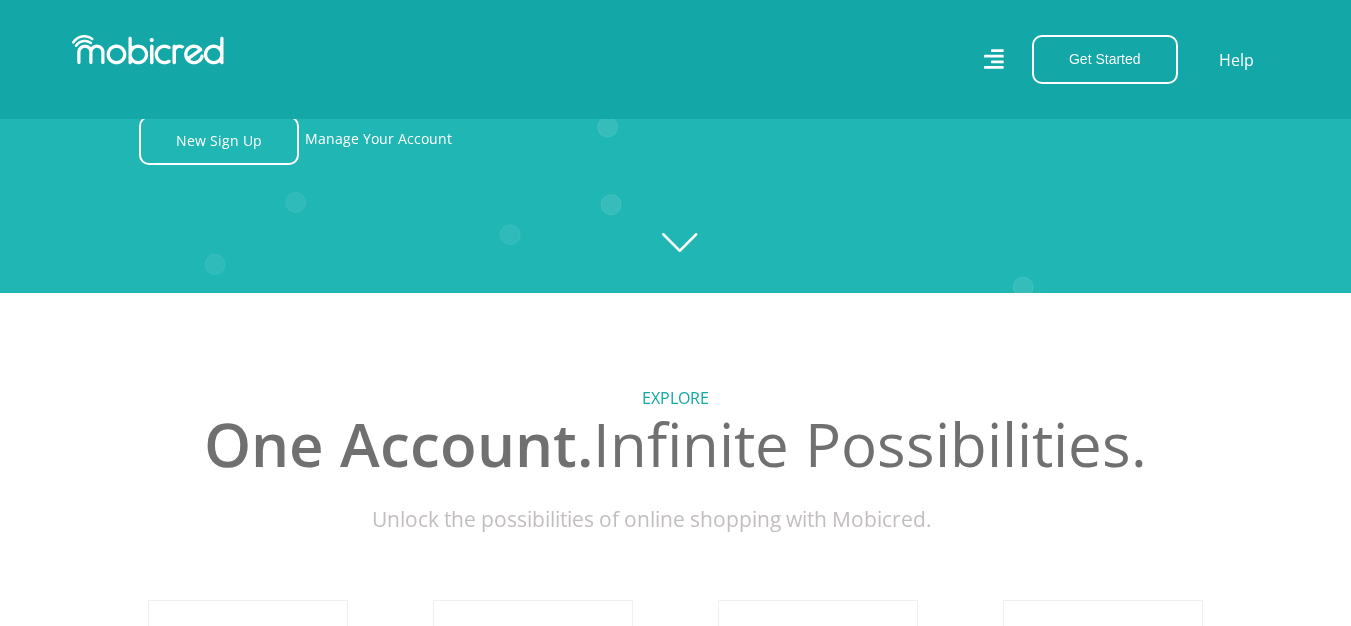 click on "Created with Raphaël 2.3.0" 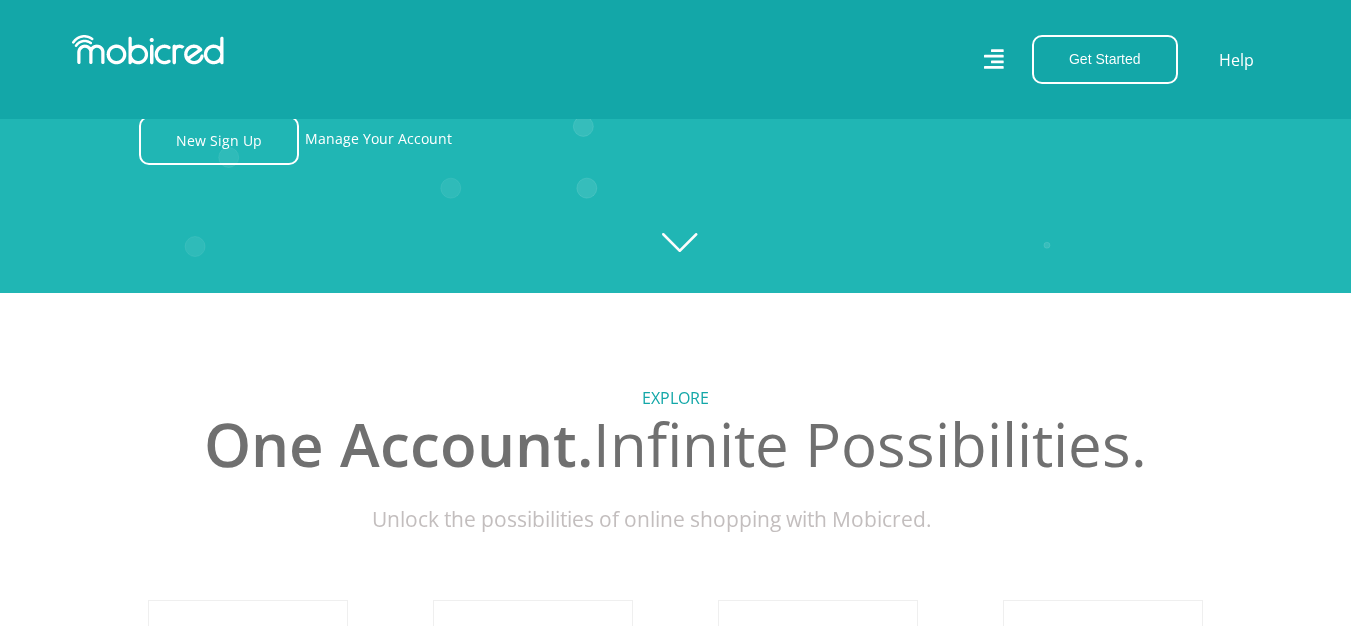 click 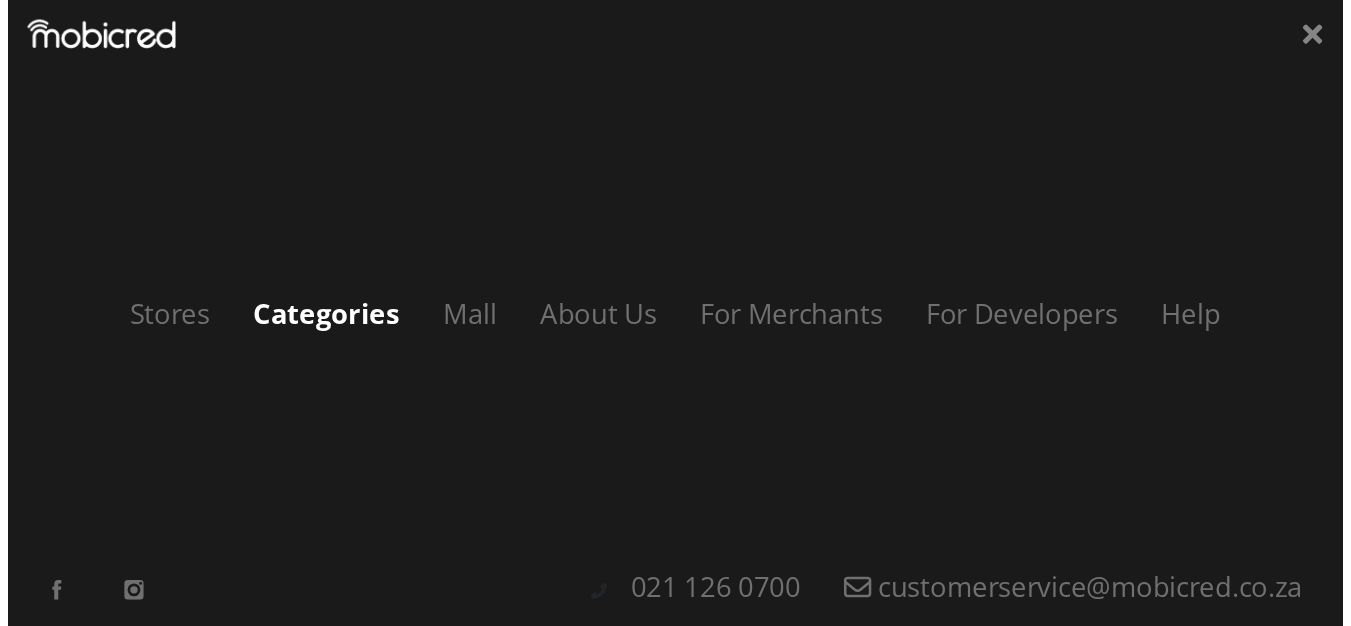 scroll, scrollTop: 0, scrollLeft: 4560, axis: horizontal 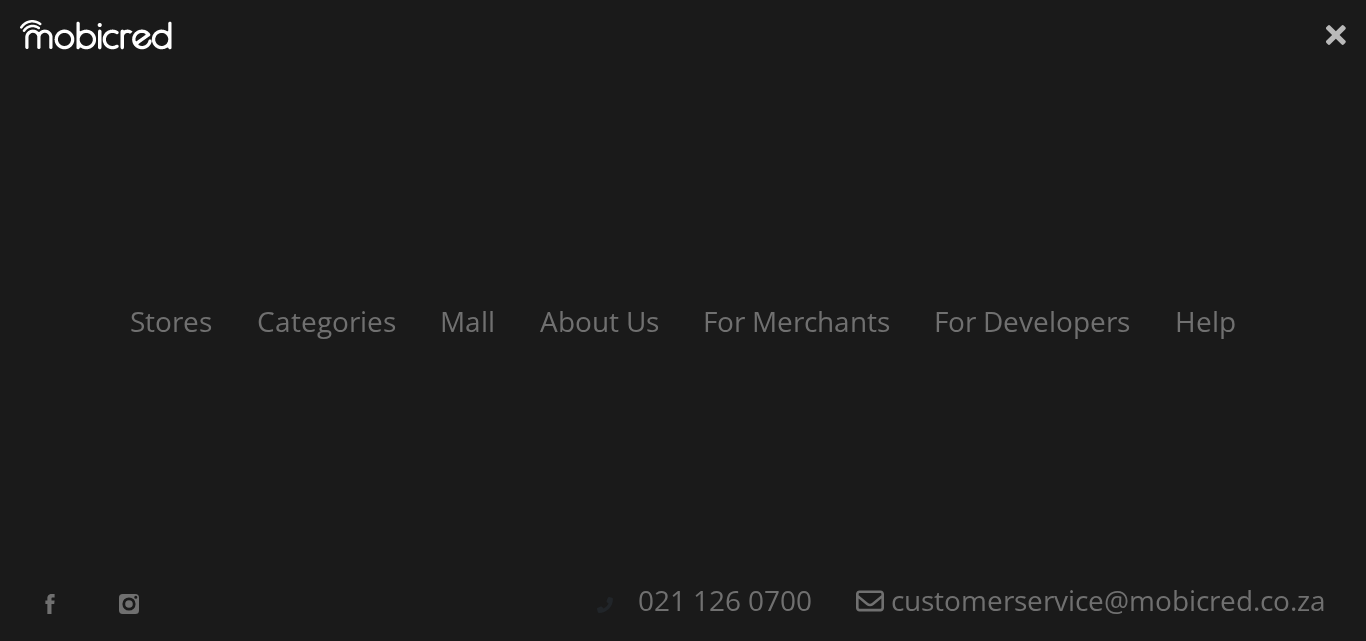 click 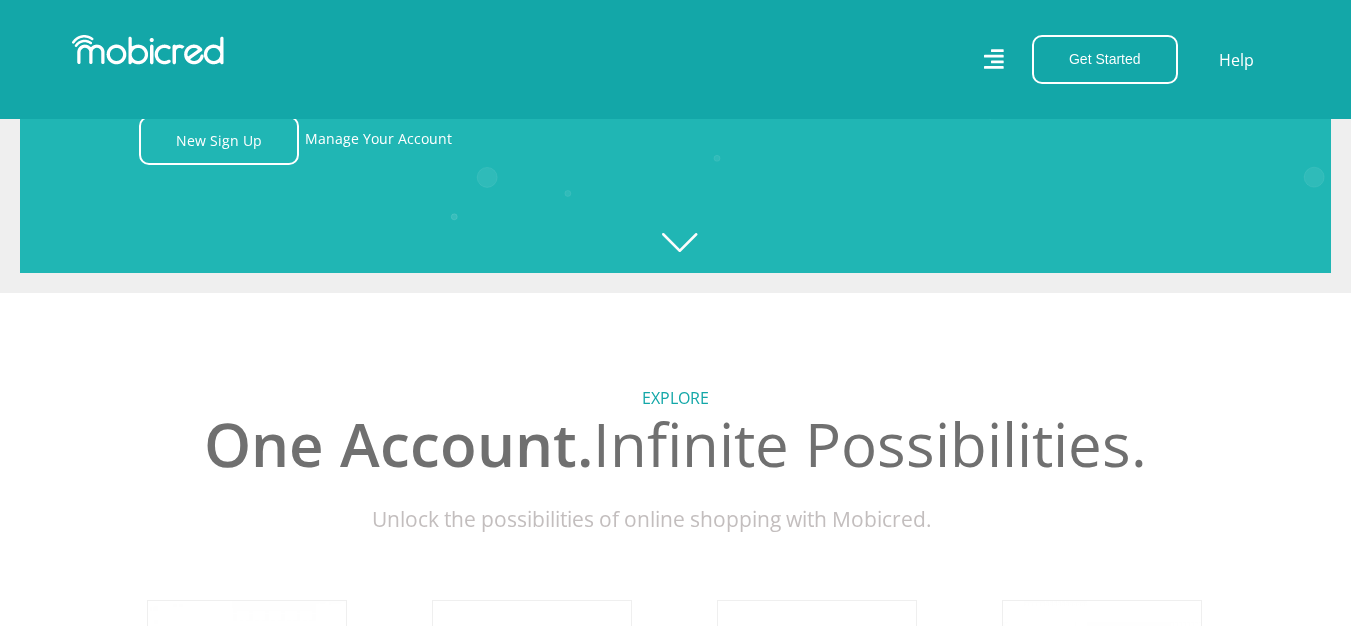 scroll, scrollTop: 0, scrollLeft: 0, axis: both 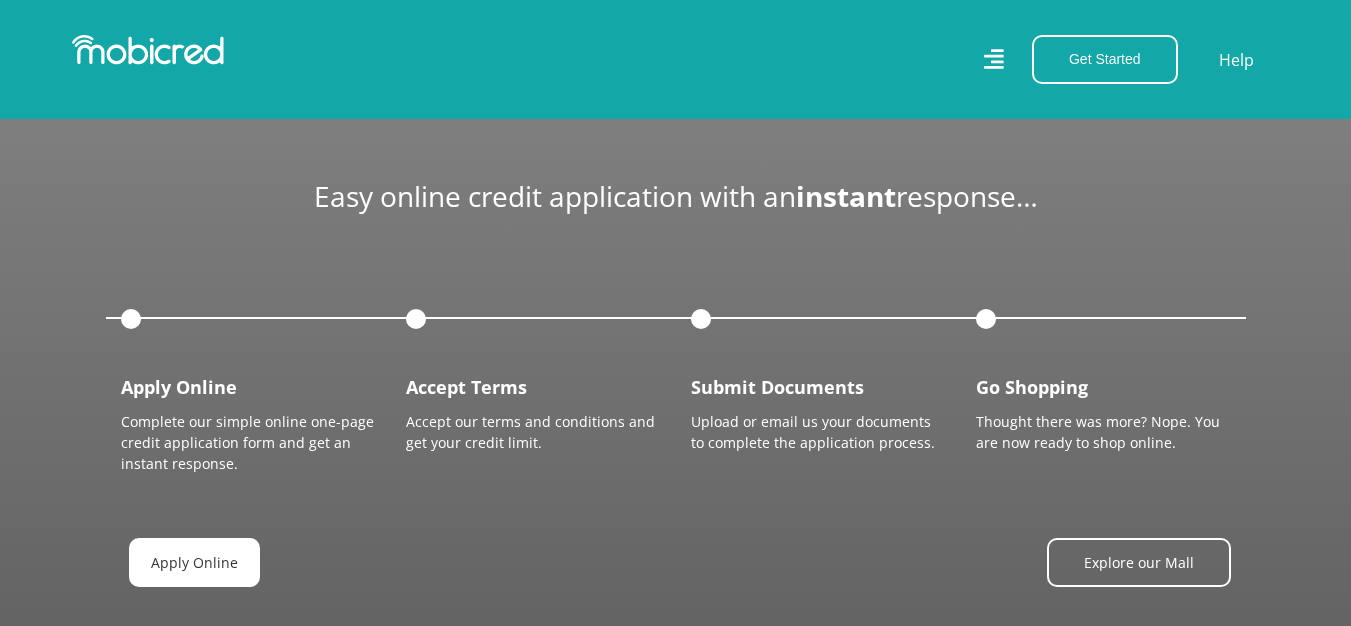 click on "Apply
Online" at bounding box center [194, 562] 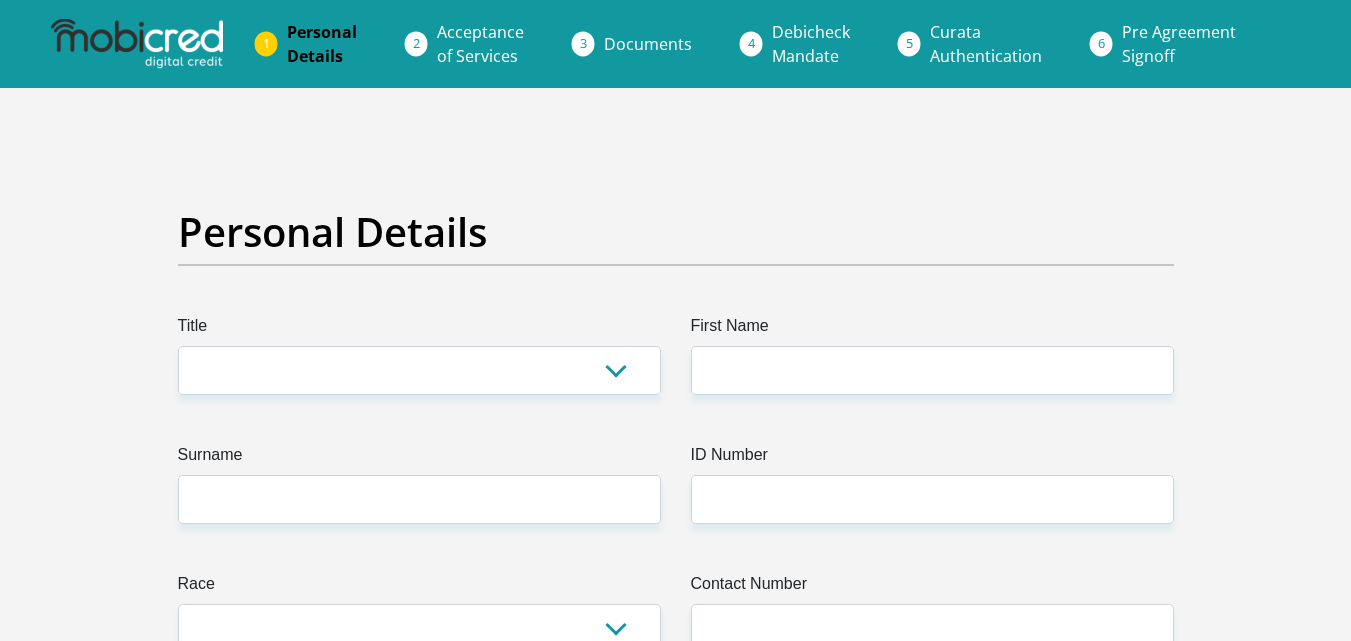 scroll, scrollTop: 0, scrollLeft: 0, axis: both 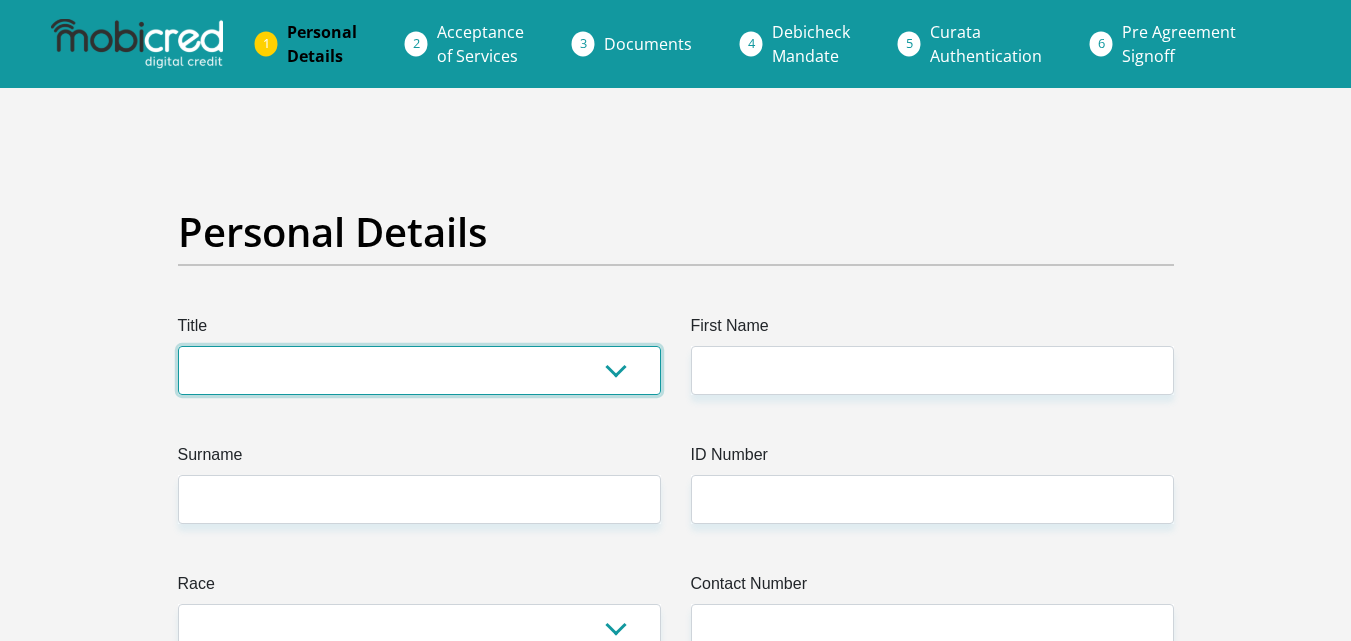 click on "Mr
Ms
Mrs
Dr
Other" at bounding box center (419, 370) 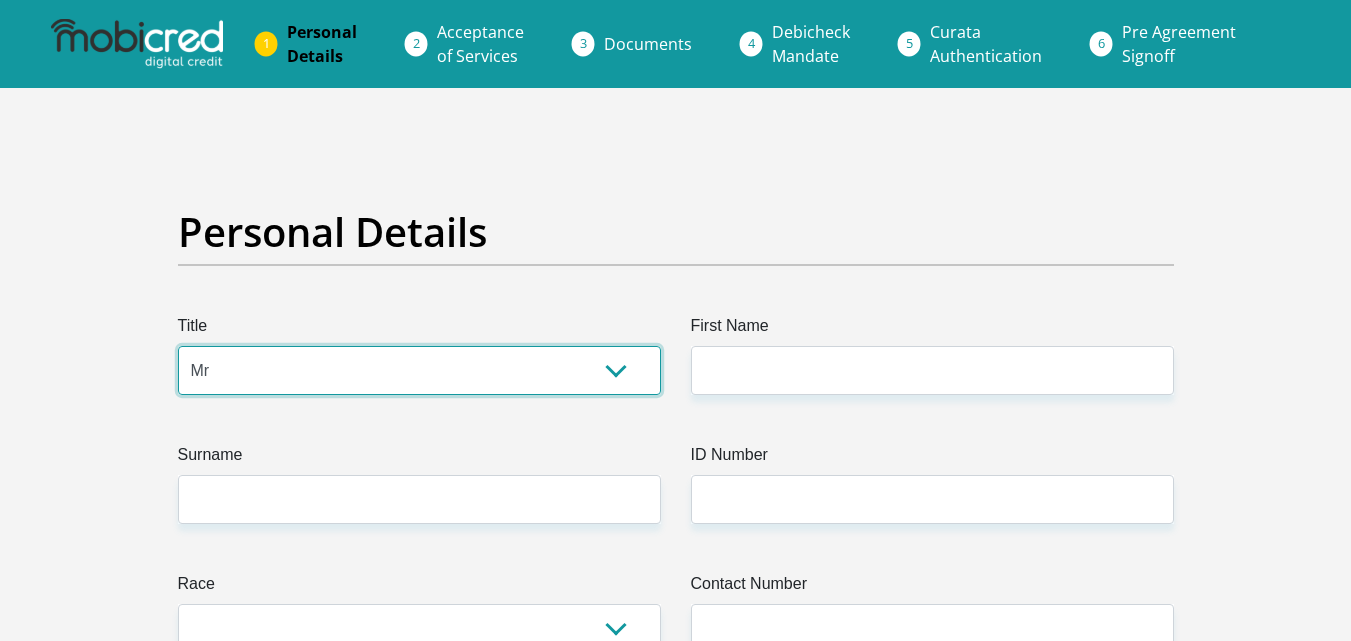 click on "Mr
Ms
Mrs
Dr
Other" at bounding box center (419, 370) 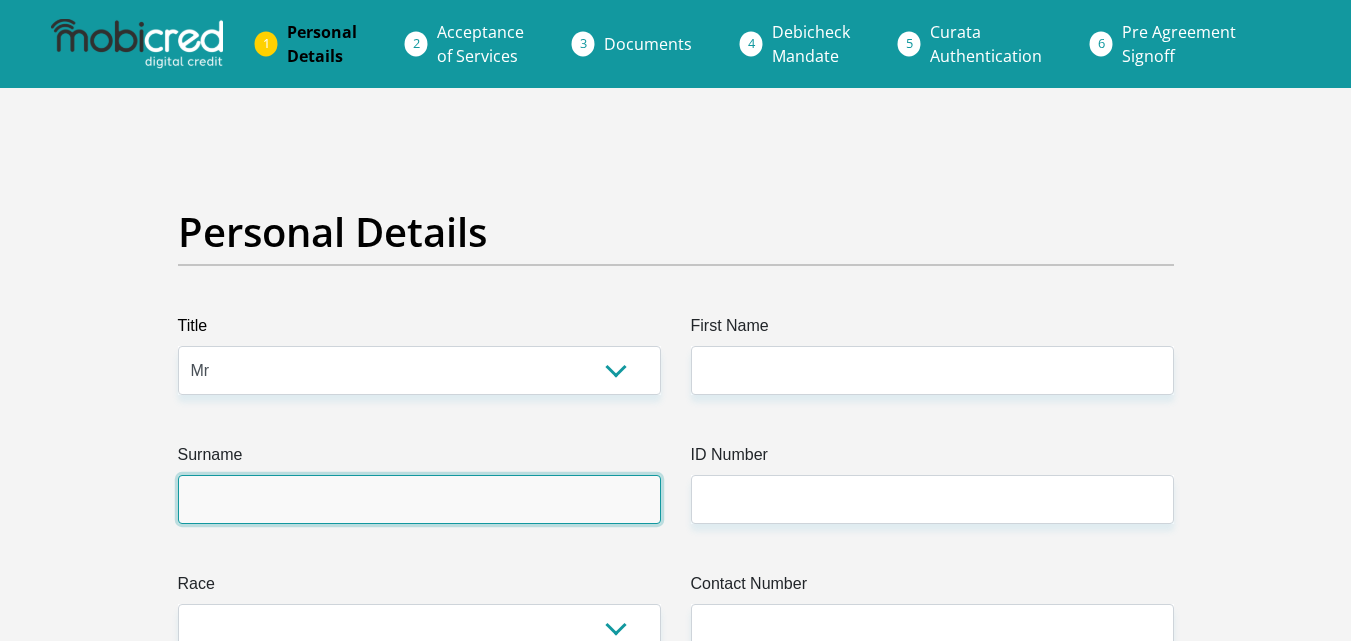 click on "Surname" at bounding box center (419, 499) 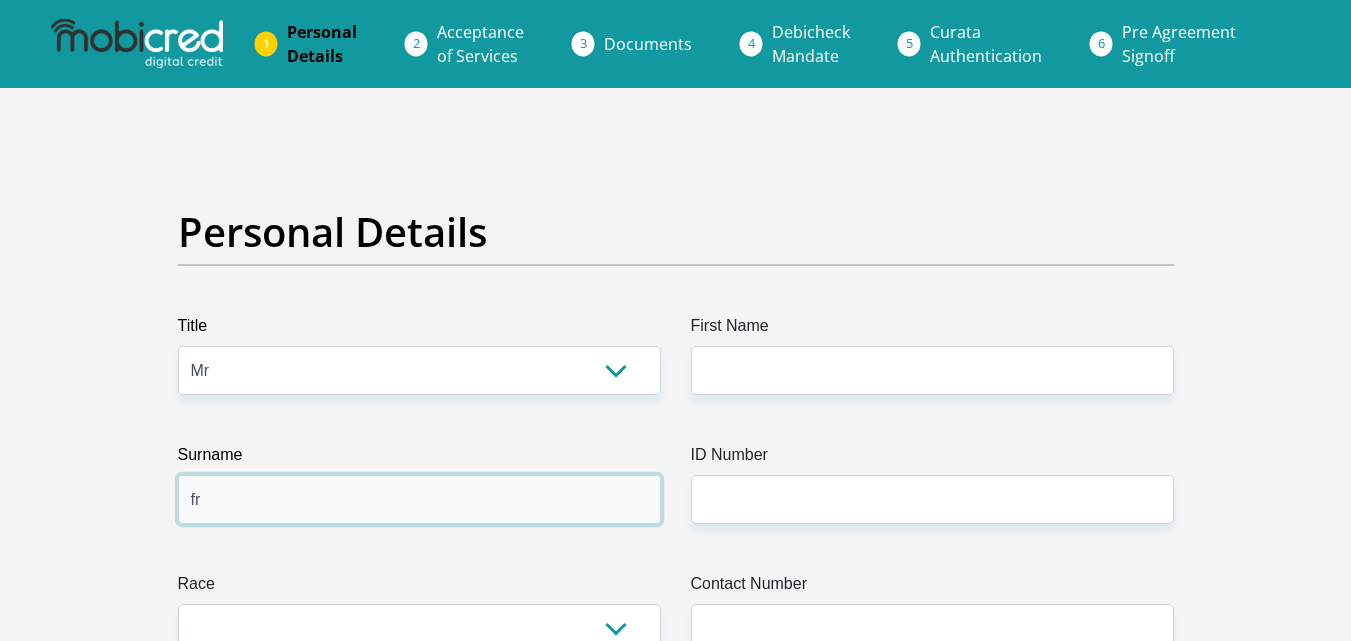 type on "f" 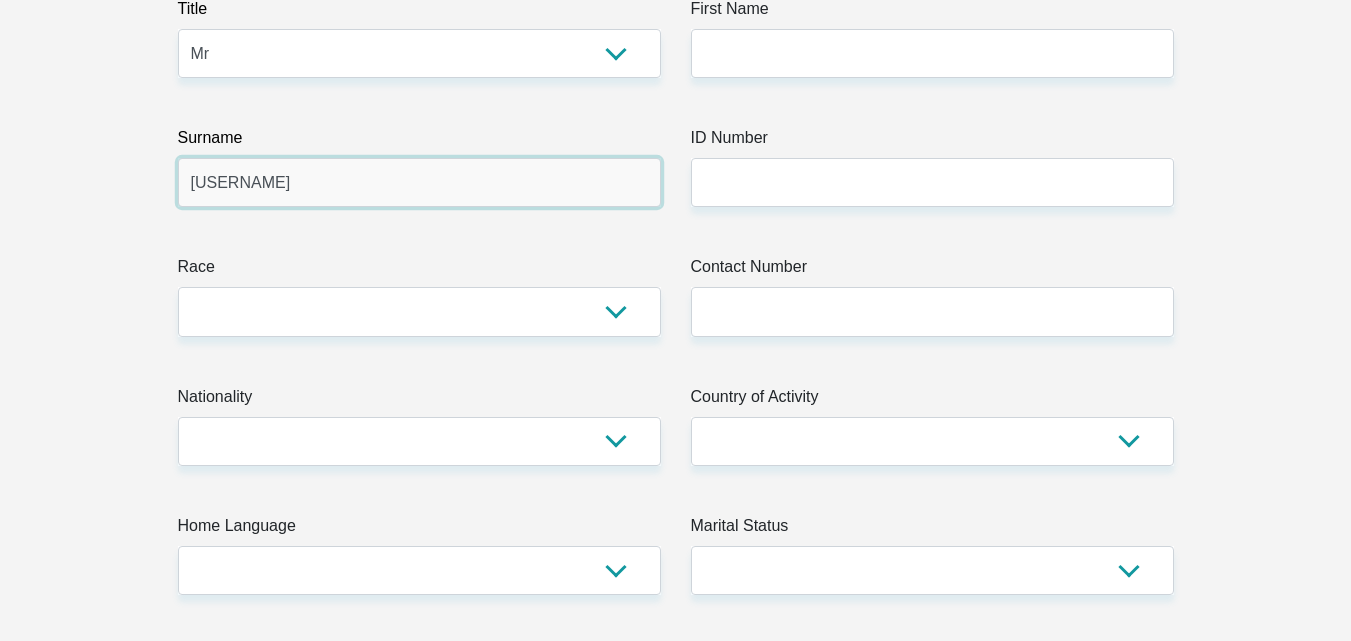 scroll, scrollTop: 333, scrollLeft: 0, axis: vertical 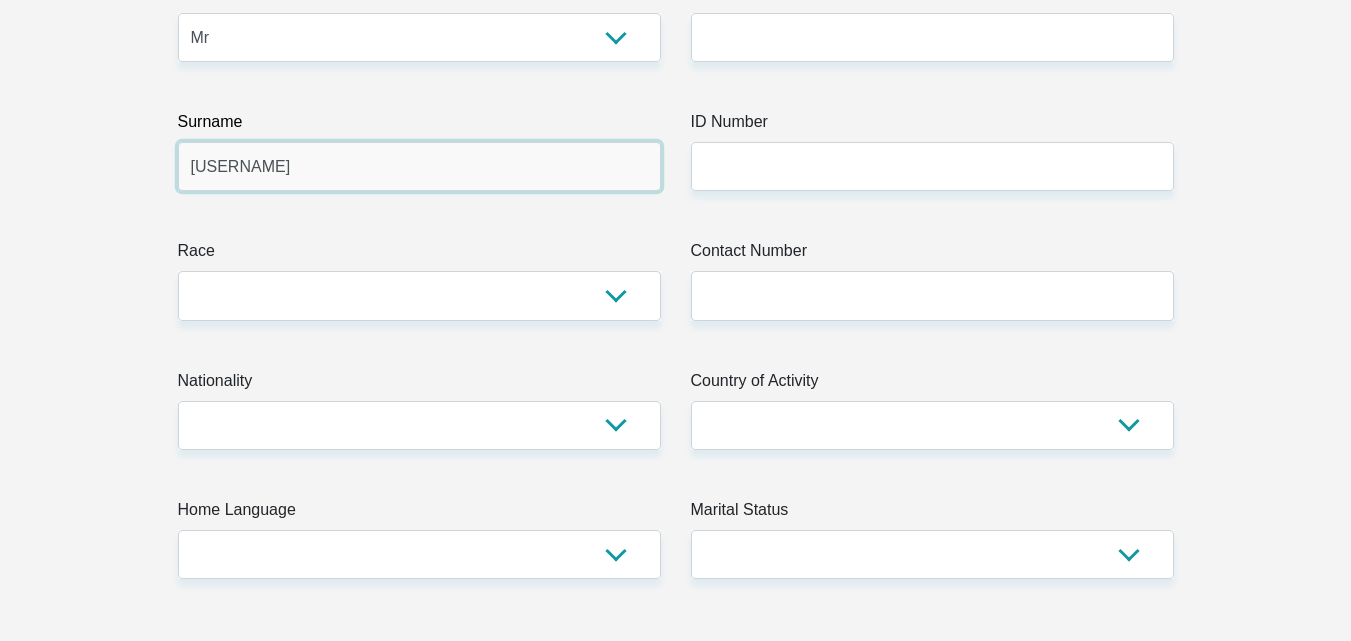 type on "Frost" 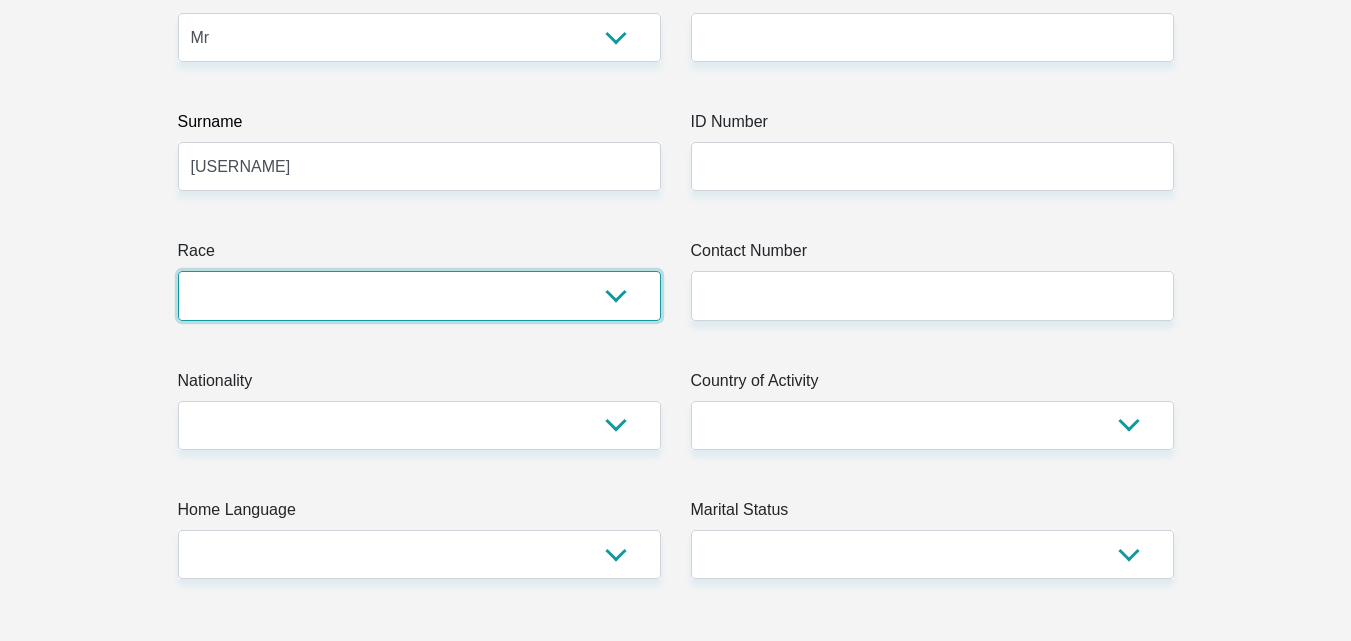 click on "Black
Coloured
Indian
White
Other" at bounding box center [419, 295] 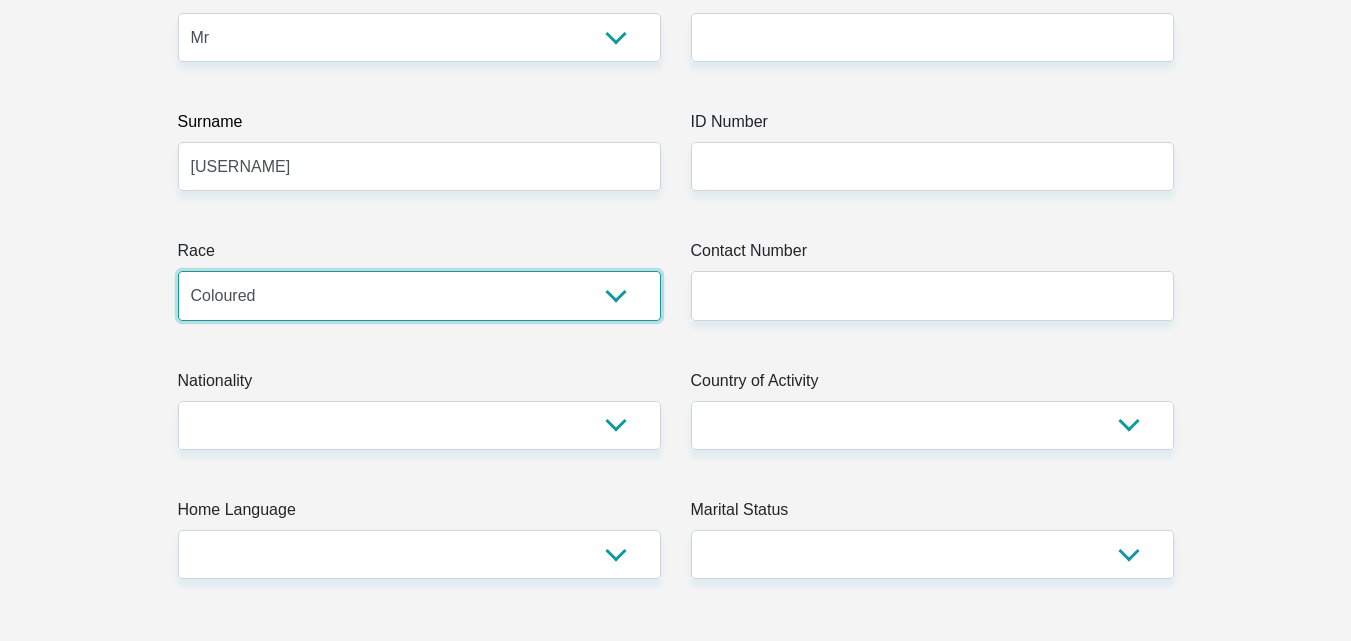 click on "Black
Coloured
Indian
White
Other" at bounding box center (419, 295) 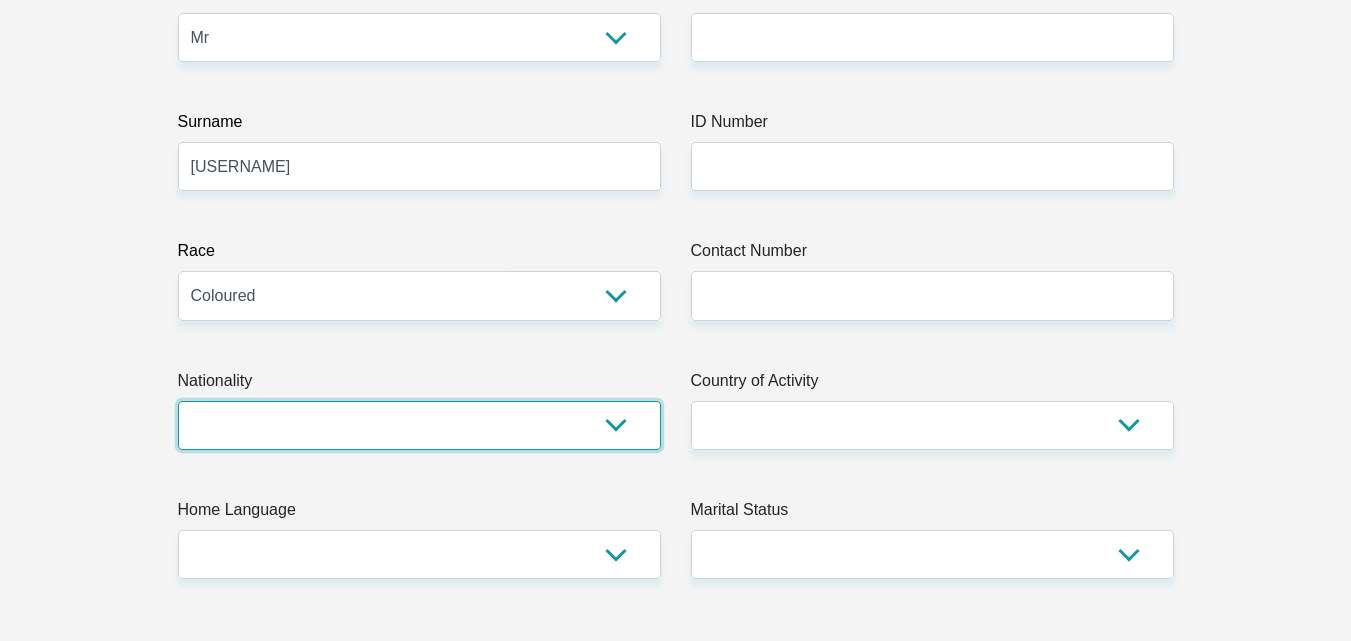 click on "South Africa
Afghanistan
Aland Islands
Albania
Algeria
America Samoa
American Virgin Islands
Andorra
Angola
Anguilla
Antarctica
Antigua and Barbuda
Argentina
Armenia
Aruba
Ascension Island
Australia
Austria
Azerbaijan
Bahamas
Bahrain
Bangladesh
Barbados
Chad" at bounding box center (419, 425) 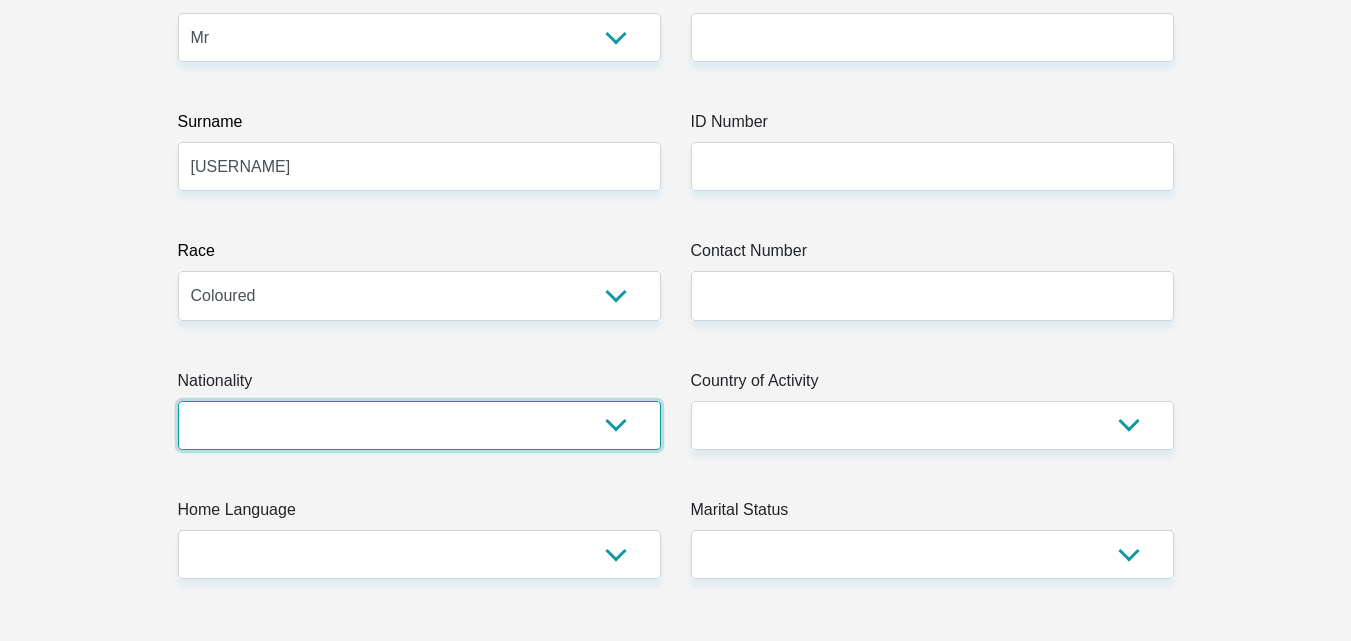 select on "ZAF" 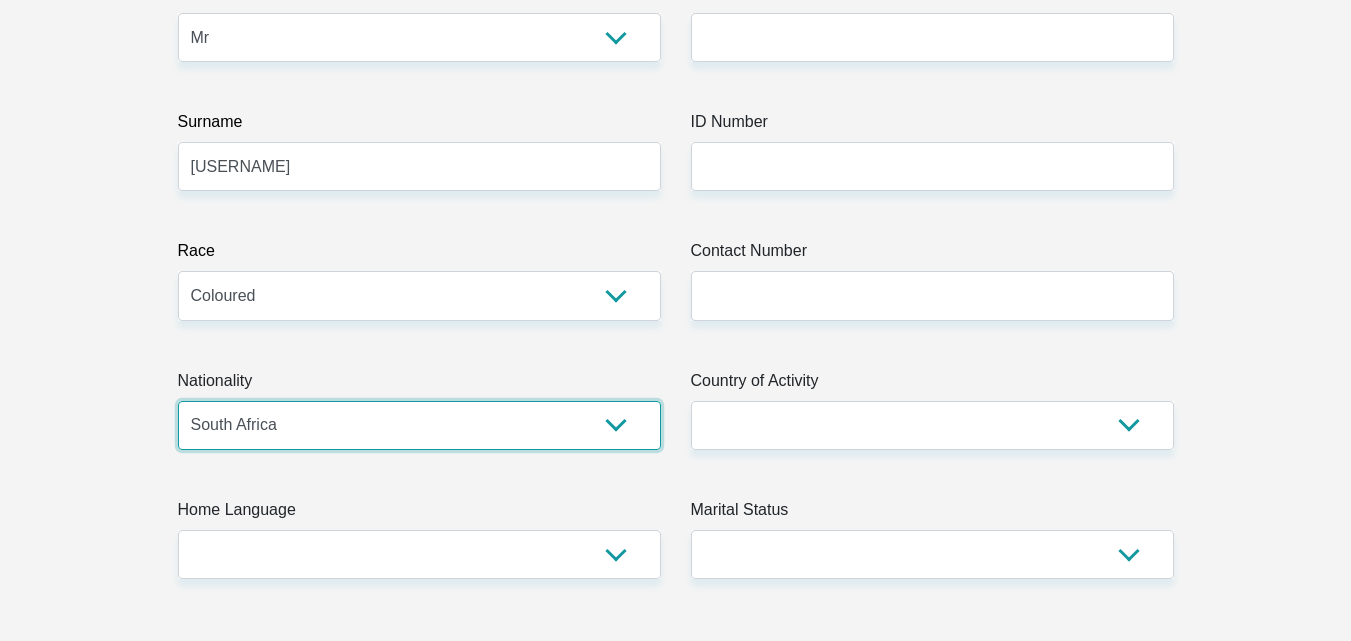 click on "South Africa
Afghanistan
Aland Islands
Albania
Algeria
America Samoa
American Virgin Islands
Andorra
Angola
Anguilla
Antarctica
Antigua and Barbuda
Argentina
Armenia
Aruba
Ascension Island
Australia
Austria
Azerbaijan
Bahamas
Bahrain
Bangladesh
Barbados
Chad" at bounding box center [419, 425] 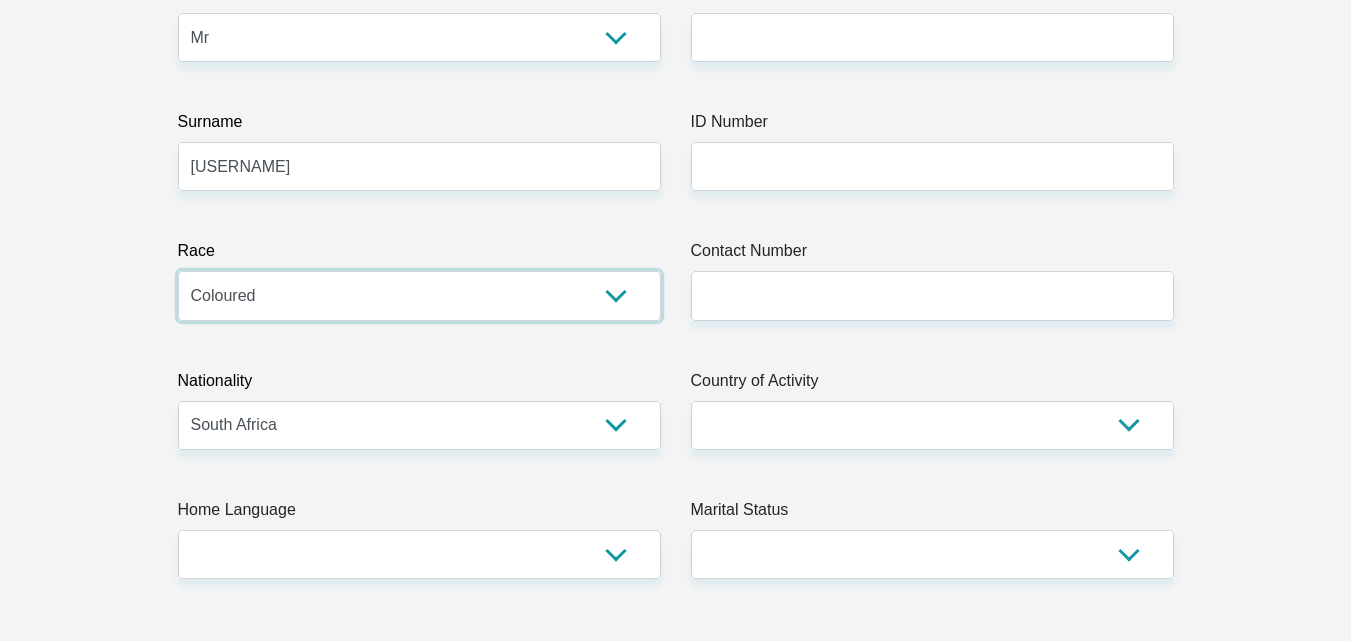 click on "Black
Coloured
Indian
White
Other" at bounding box center [419, 295] 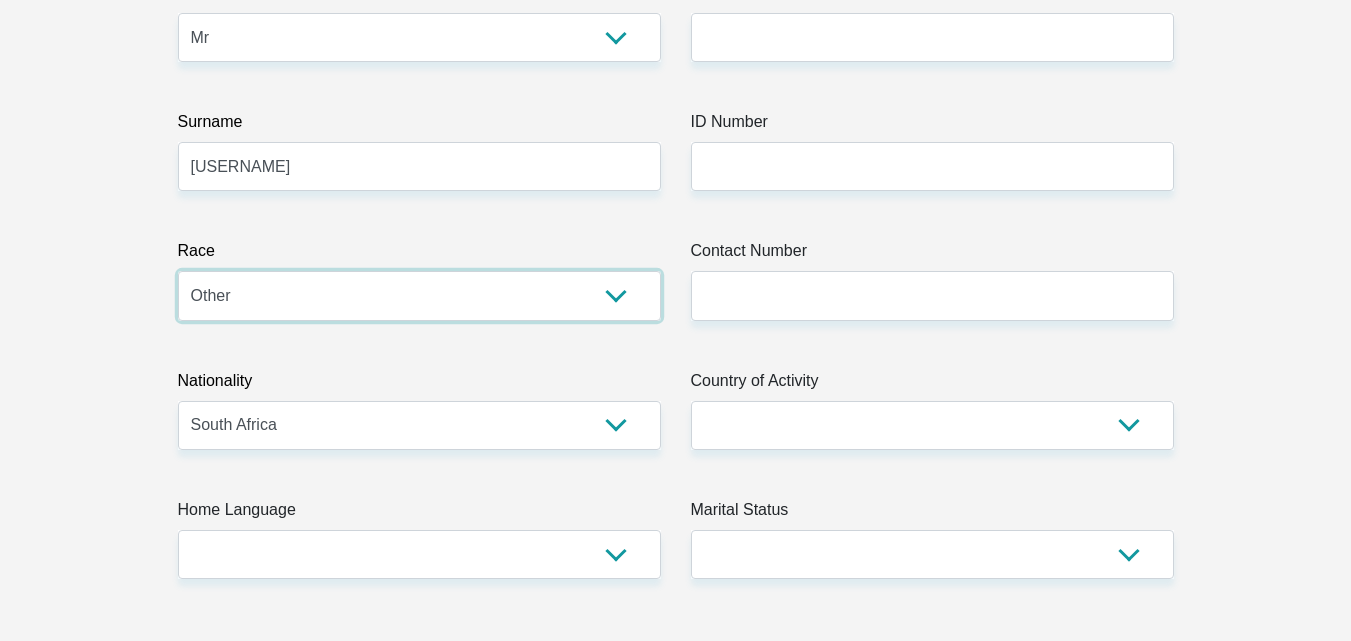 click on "Black
Coloured
Indian
White
Other" at bounding box center [419, 295] 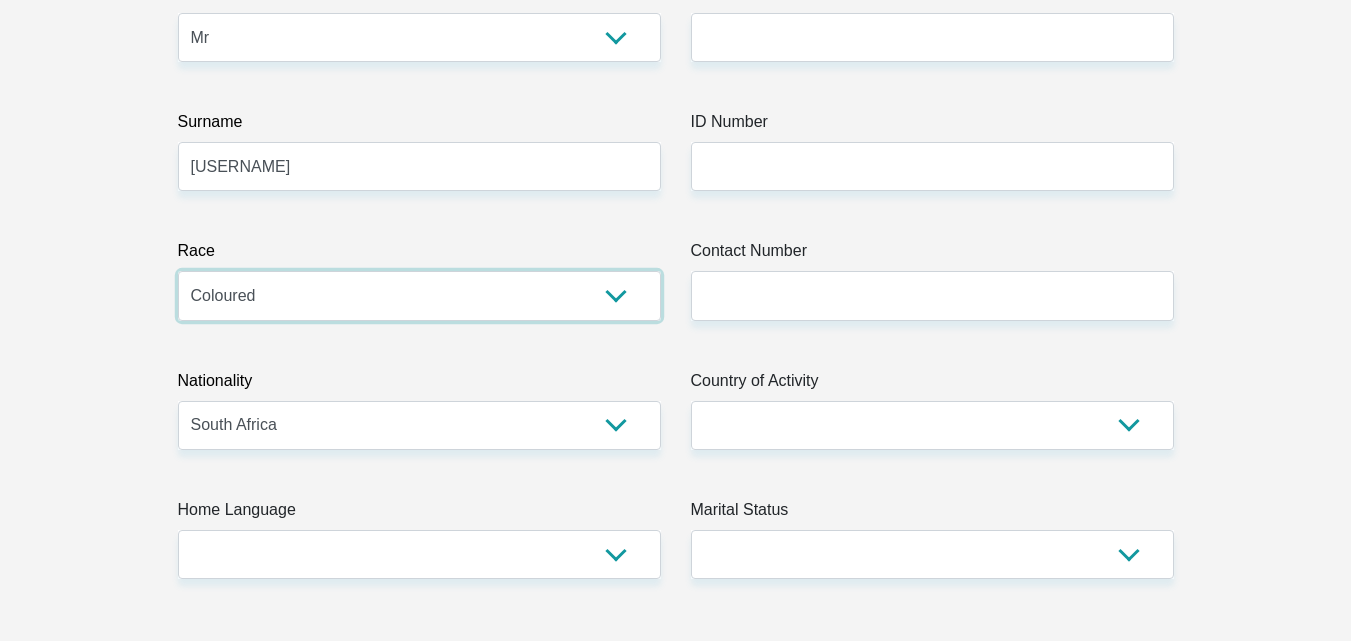click on "Black
Coloured
Indian
White
Other" at bounding box center [419, 295] 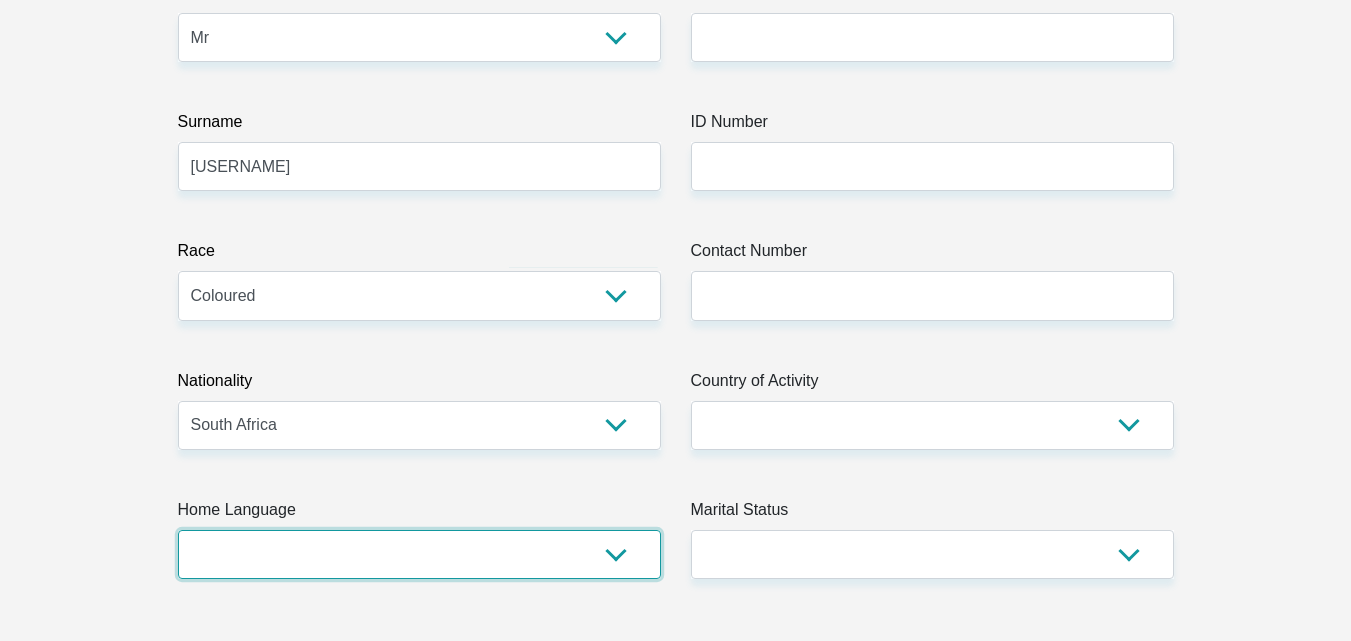 click on "Afrikaans
English
Sepedi
South Ndebele
Southern Sotho
Swati
Tsonga
Tswana
Venda
Xhosa
Zulu
Other" at bounding box center (419, 554) 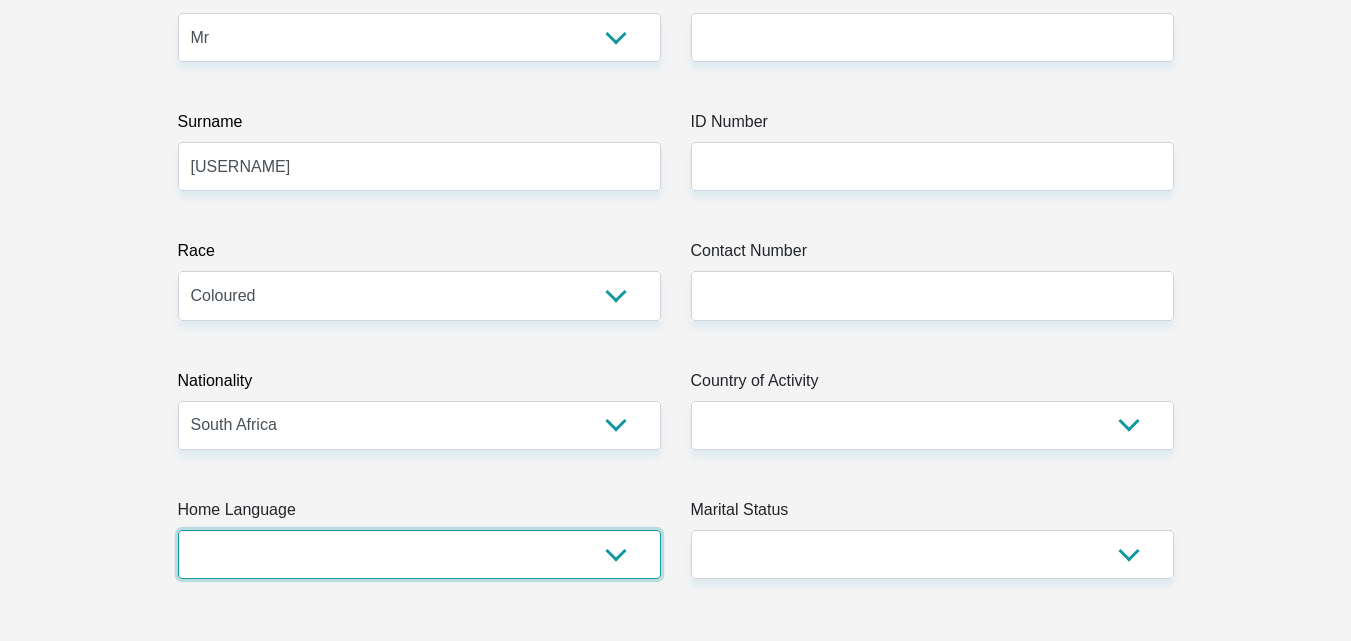select on "eng" 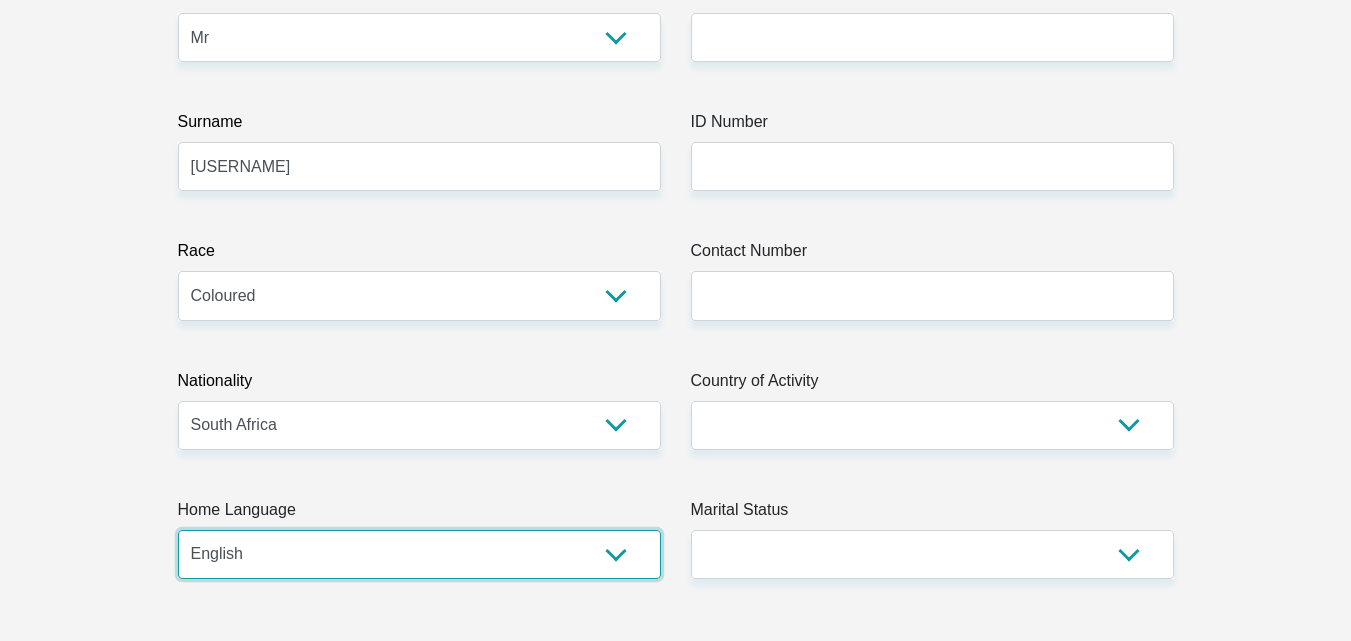 click on "Afrikaans
English
Sepedi
South Ndebele
Southern Sotho
Swati
Tsonga
Tswana
Venda
Xhosa
Zulu
Other" at bounding box center [419, 554] 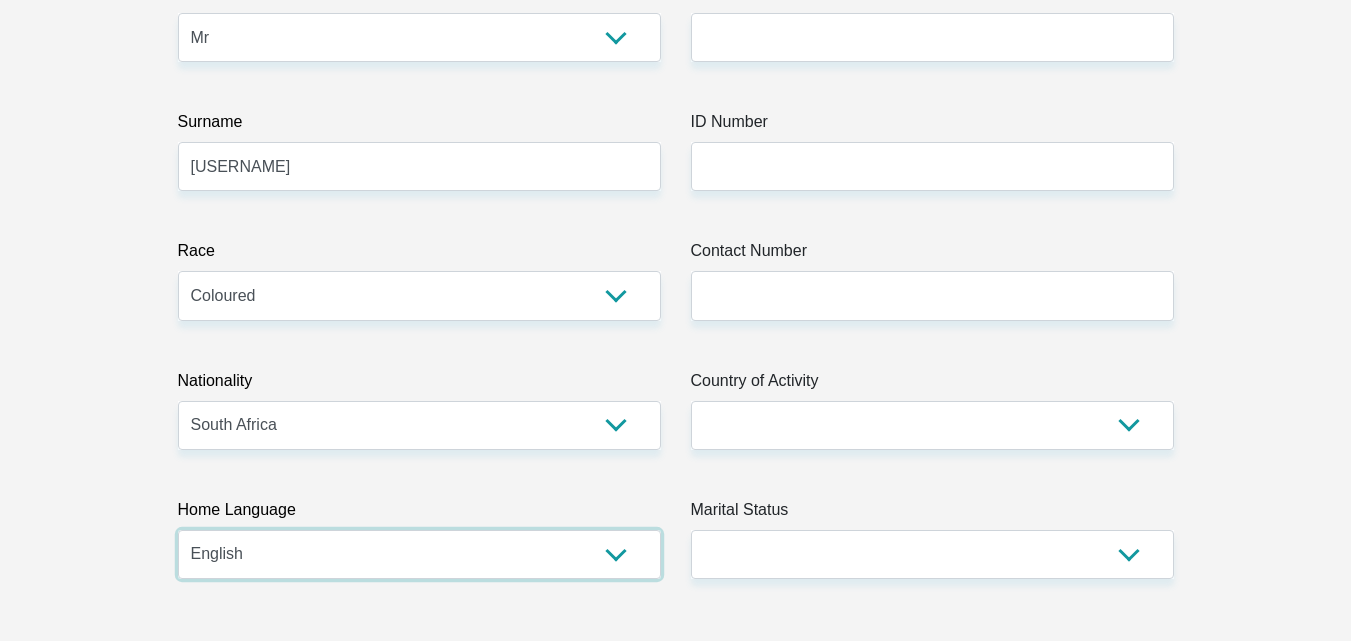 scroll, scrollTop: 0, scrollLeft: 0, axis: both 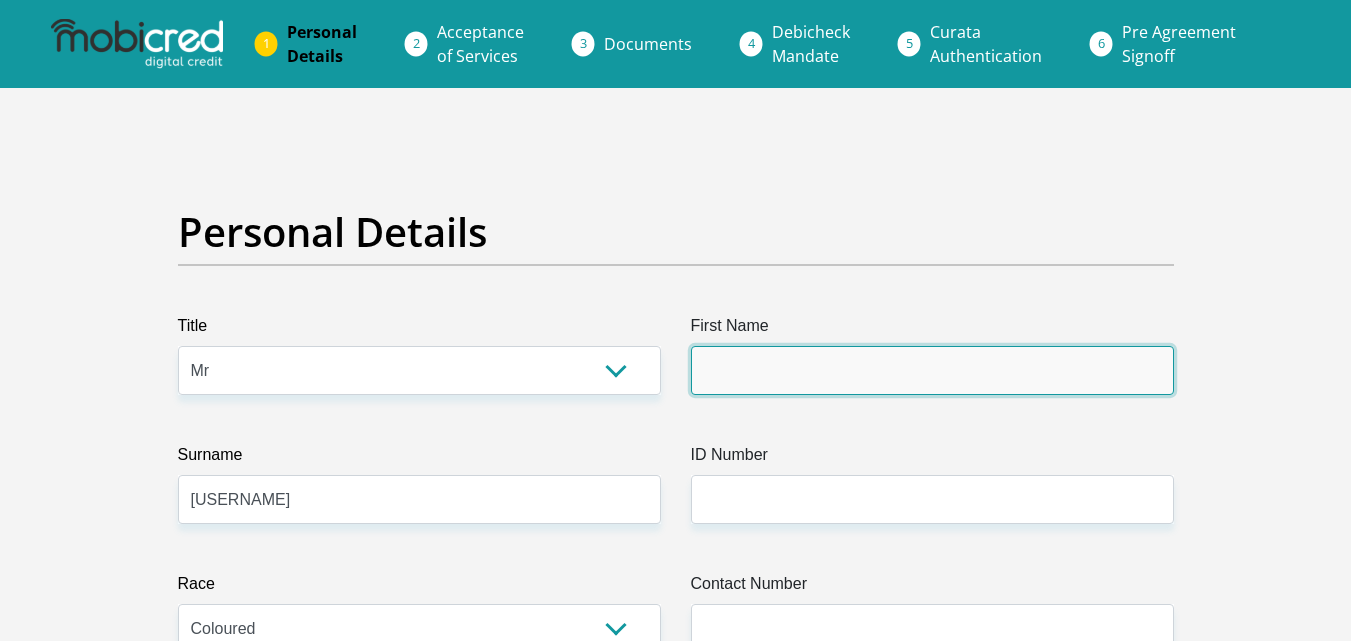 click on "First Name" at bounding box center [932, 370] 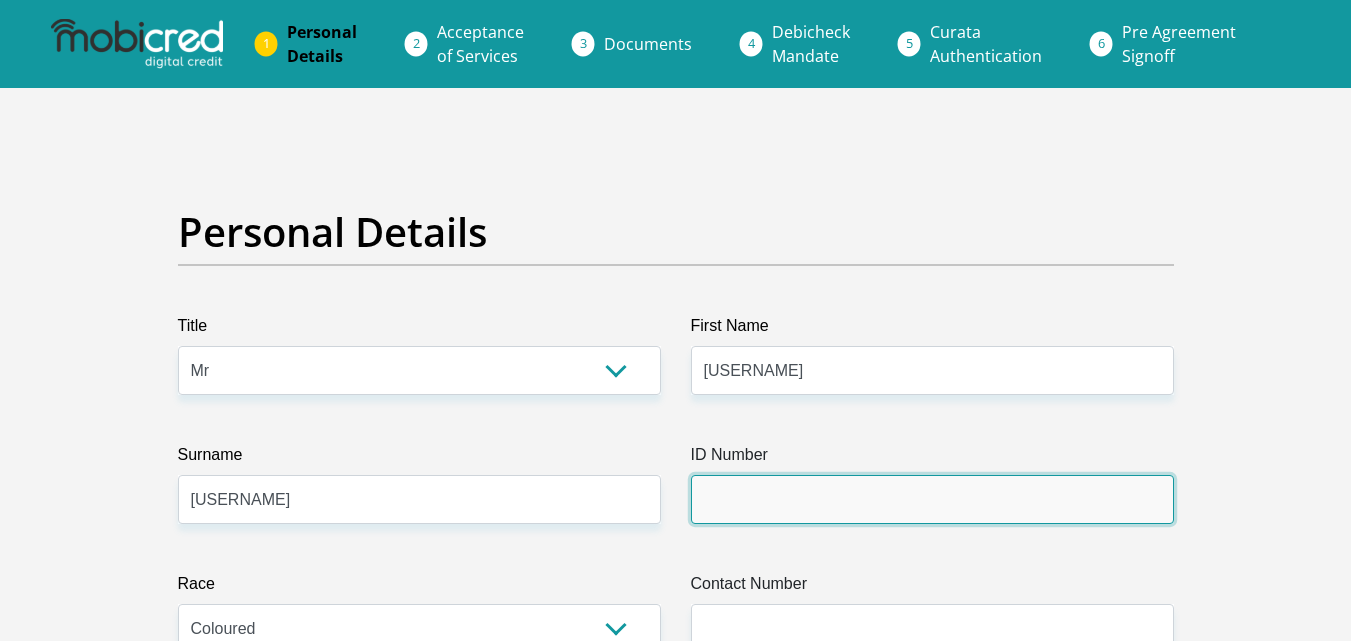 click on "ID Number" at bounding box center (932, 499) 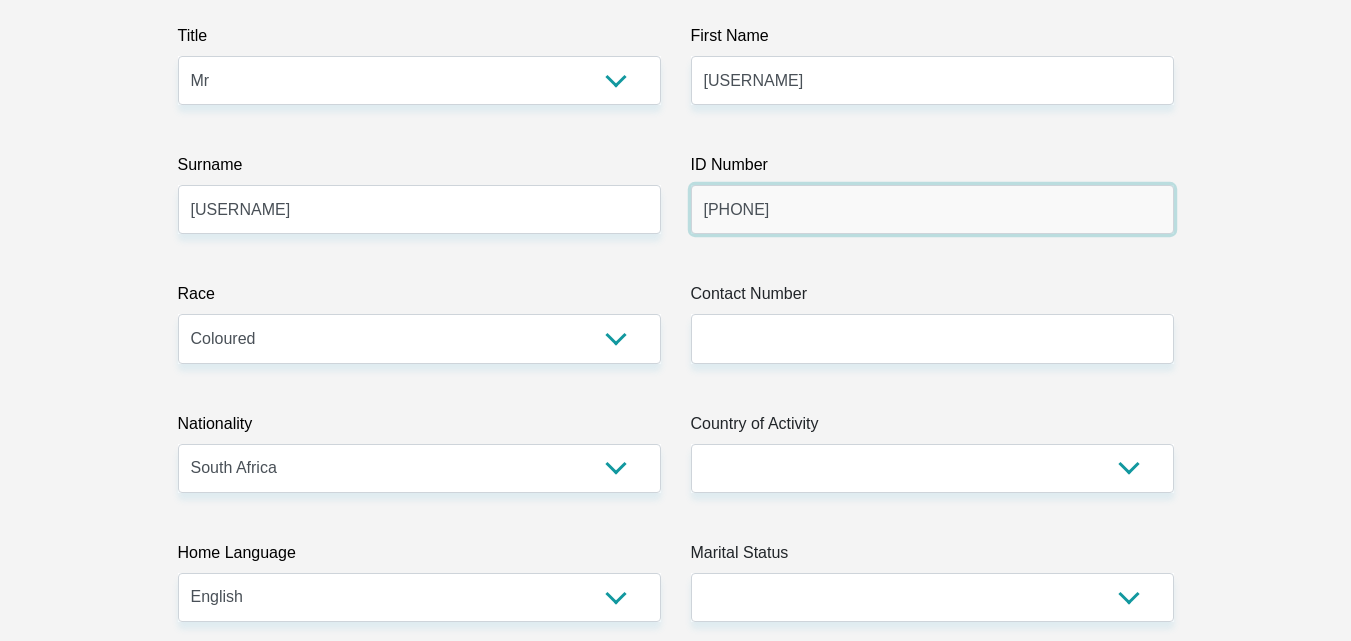 scroll, scrollTop: 333, scrollLeft: 0, axis: vertical 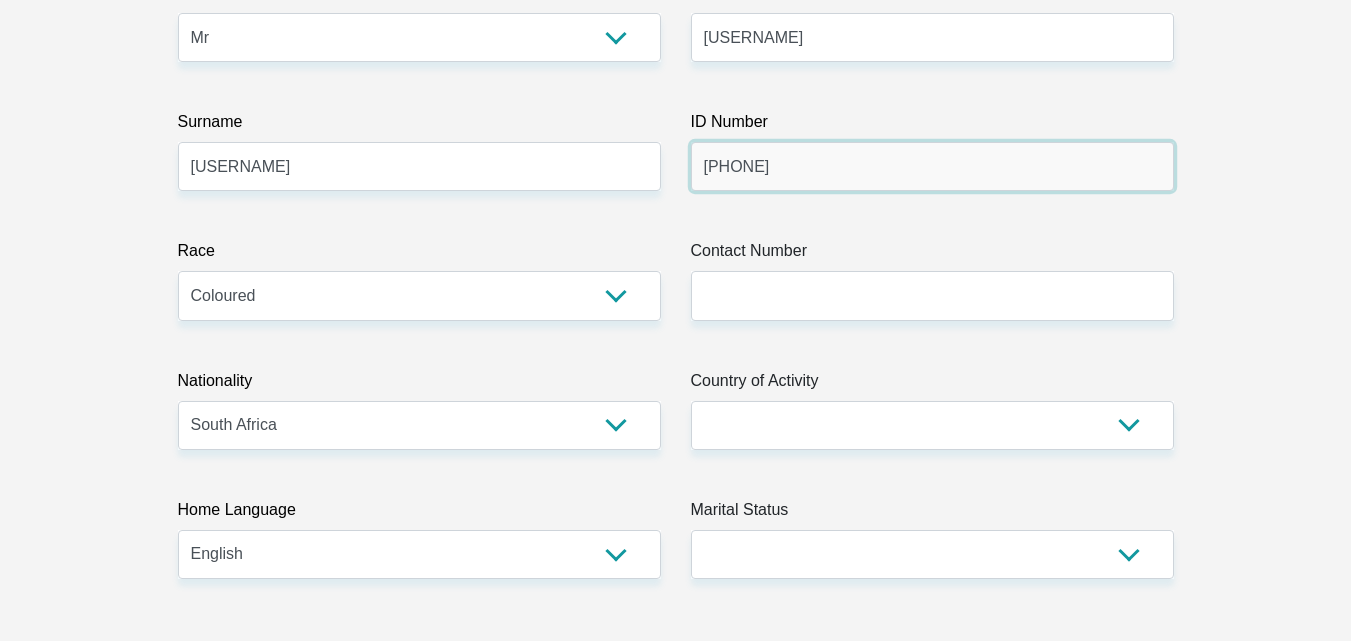 type on "9606245120089" 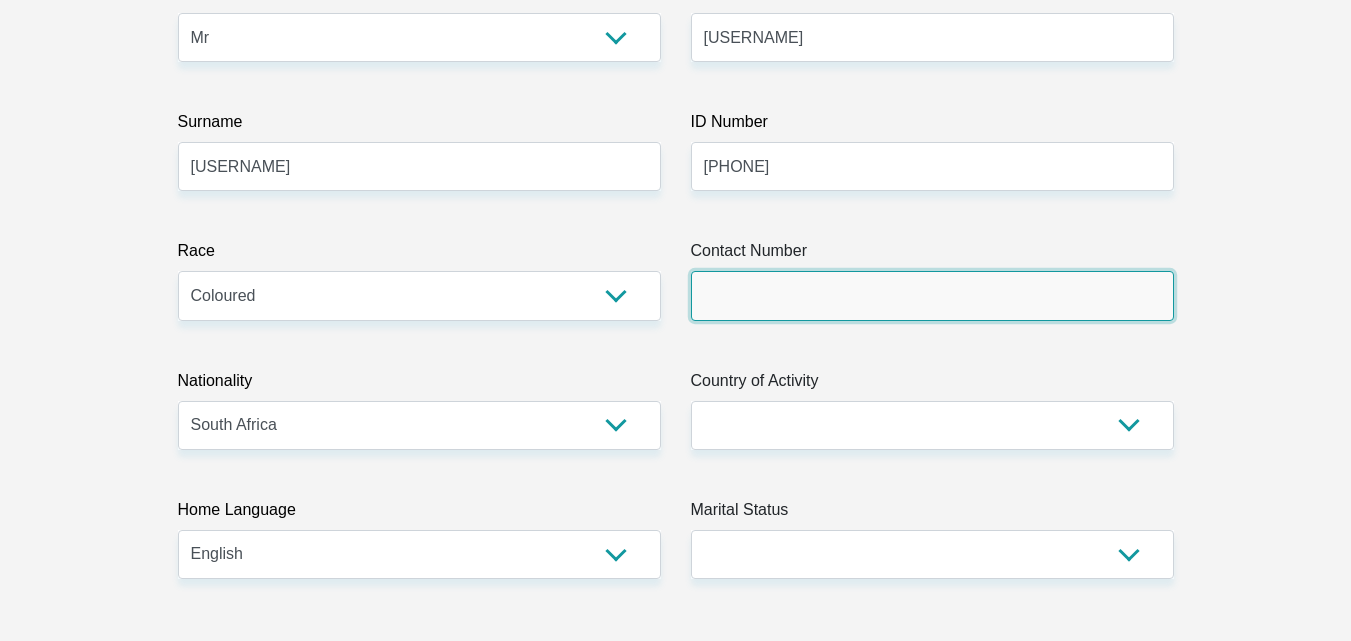 click on "Contact Number" at bounding box center [932, 295] 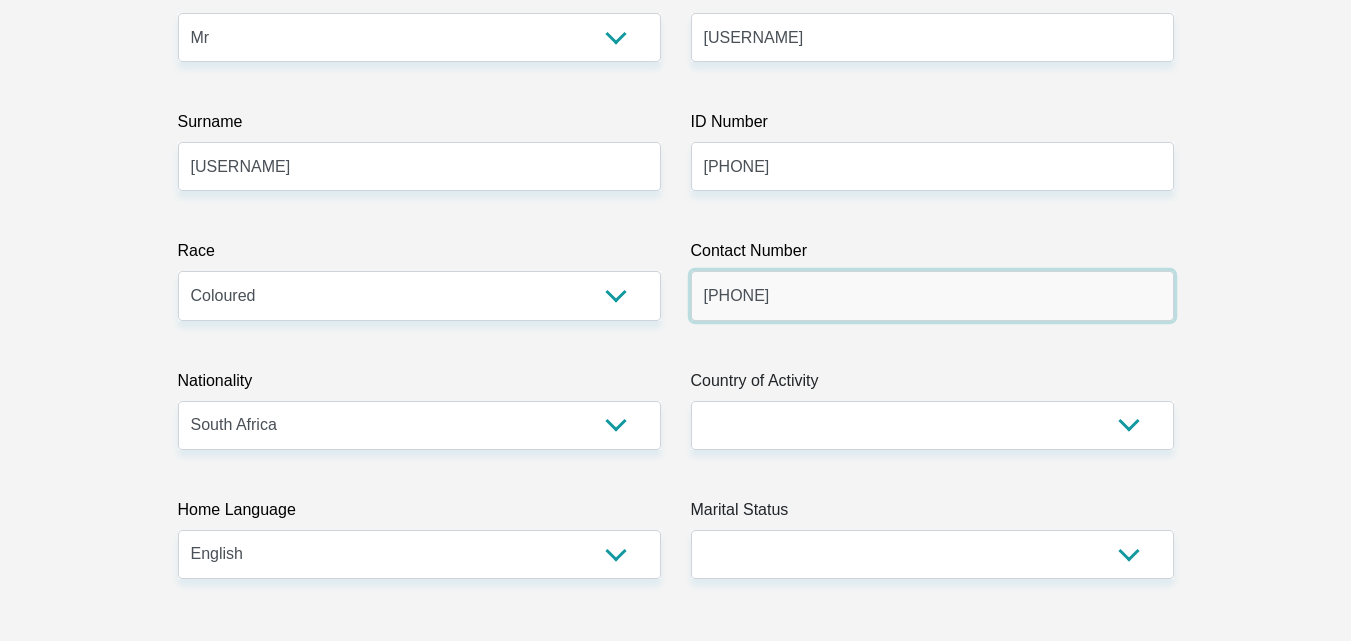 type on "0813718068" 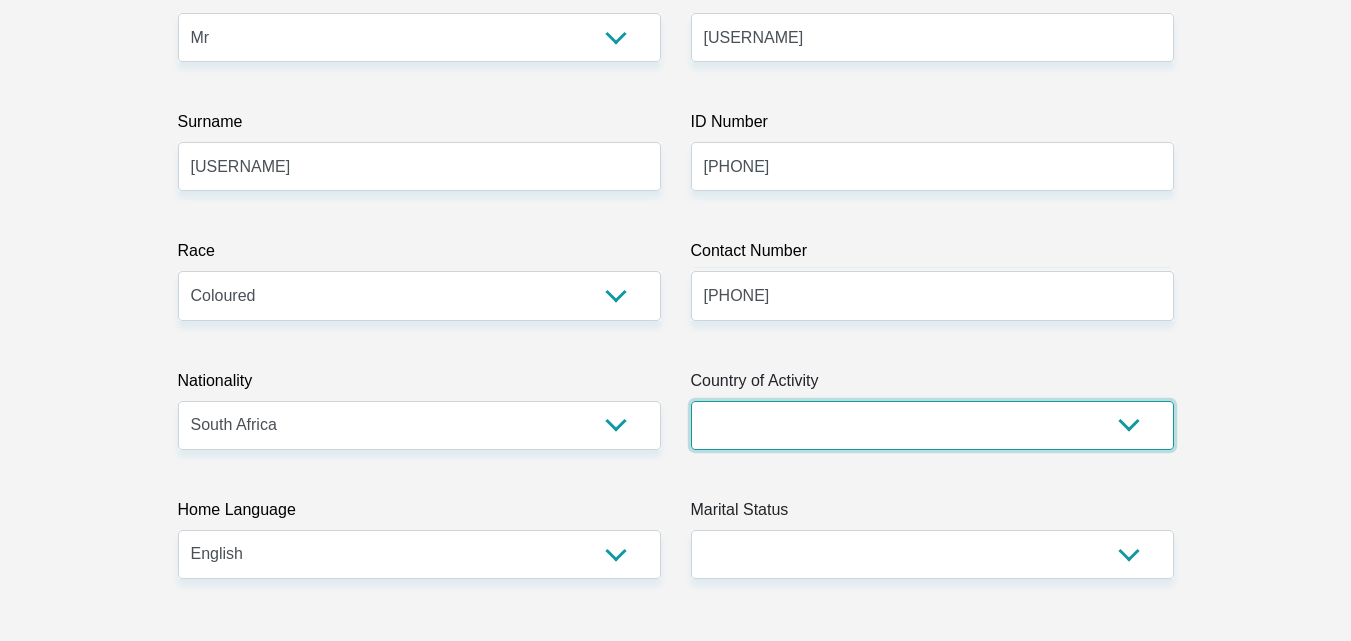 click on "South Africa
Afghanistan
Aland Islands
Albania
Algeria
America Samoa
American Virgin Islands
Andorra
Angola
Anguilla
Antarctica
Antigua and Barbuda
Argentina
Armenia
Aruba
Ascension Island
Australia
Austria
Azerbaijan
Chad" at bounding box center [932, 425] 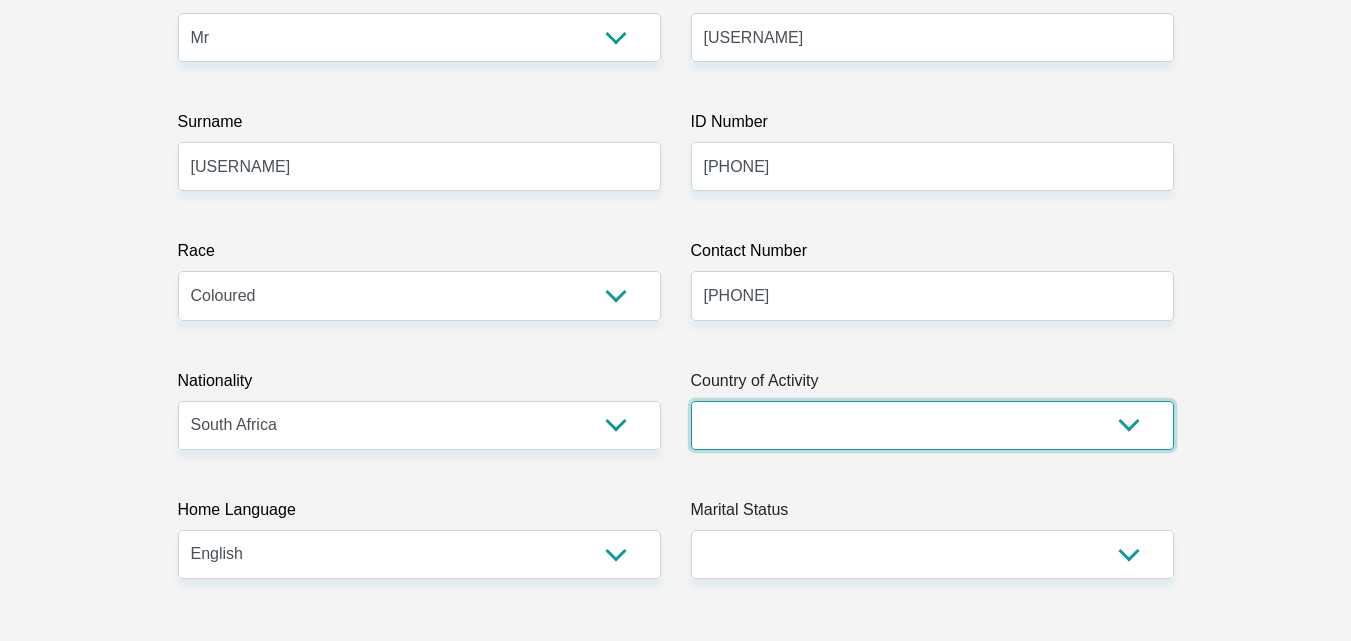 select on "ZAF" 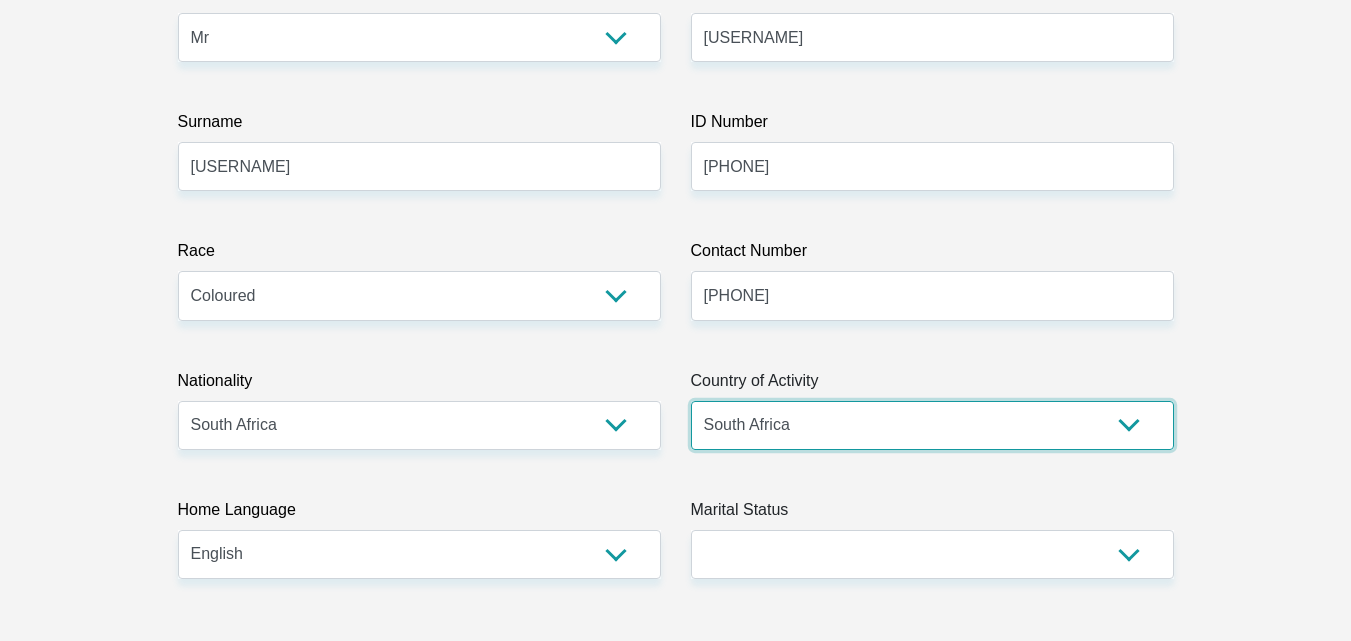 click on "South Africa
Afghanistan
Aland Islands
Albania
Algeria
America Samoa
American Virgin Islands
Andorra
Angola
Anguilla
Antarctica
Antigua and Barbuda
Argentina
Armenia
Aruba
Ascension Island
Australia
Austria
Azerbaijan
Chad" at bounding box center [932, 425] 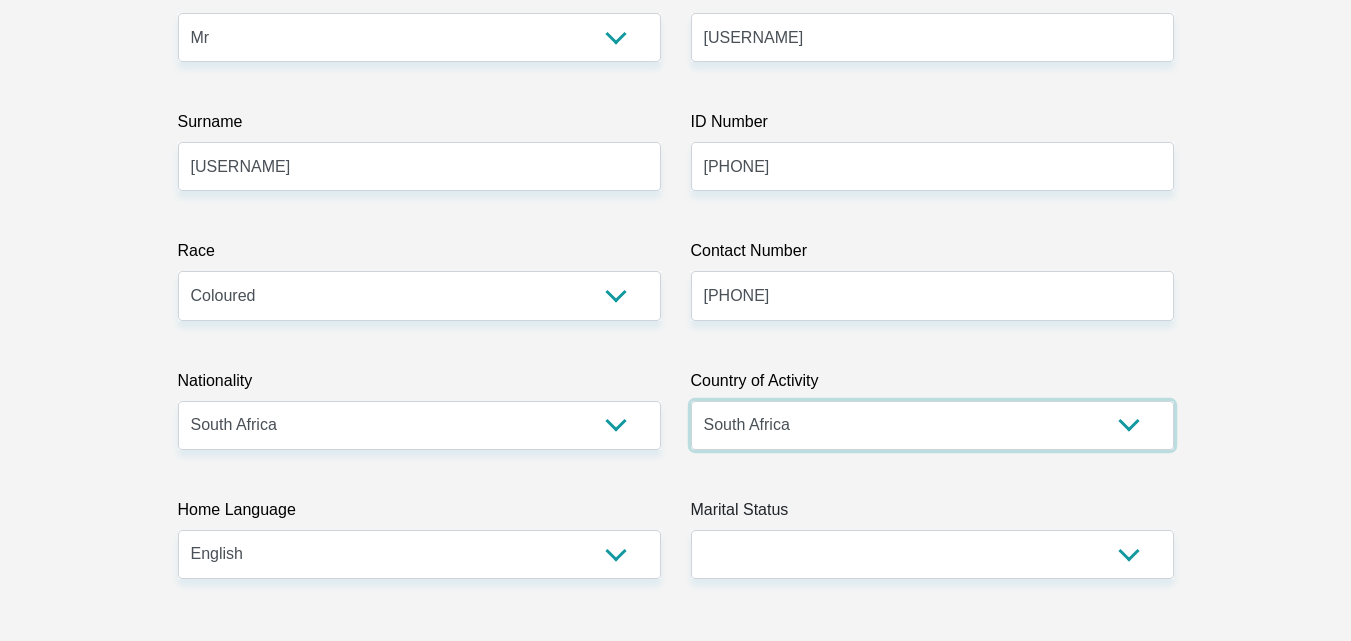 scroll, scrollTop: 667, scrollLeft: 0, axis: vertical 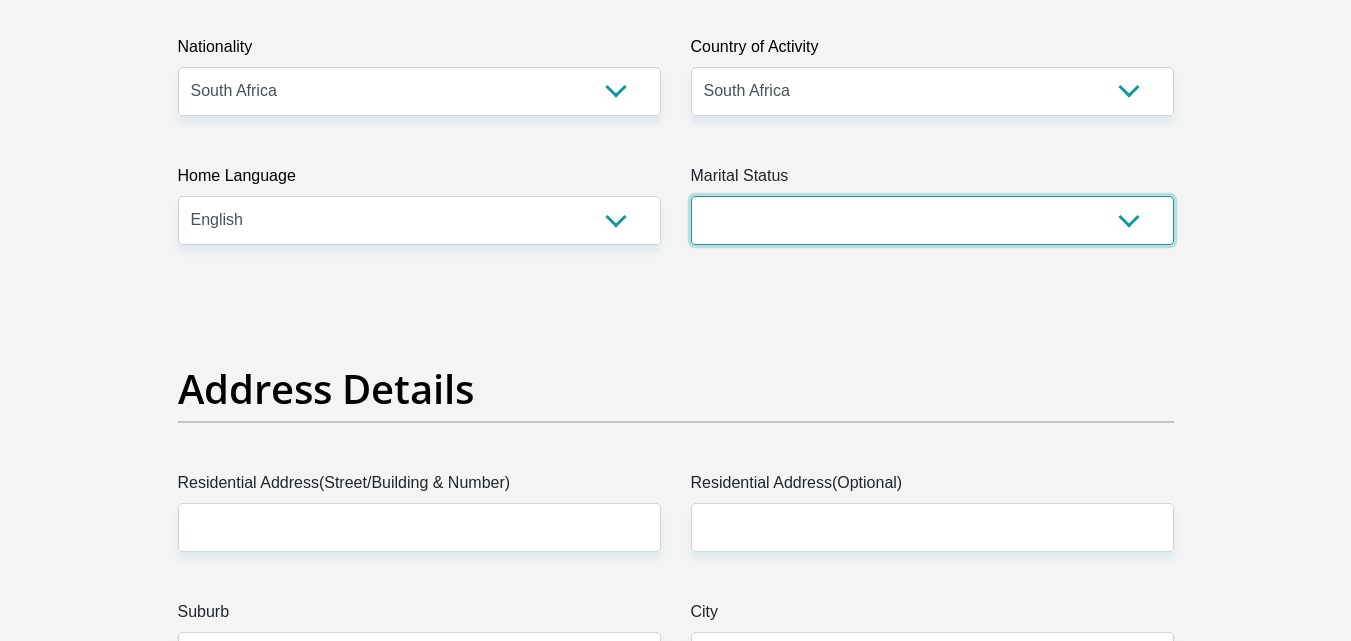 click on "Married ANC
Single
Divorced
Widowed
Married COP or Customary Law" at bounding box center (932, 220) 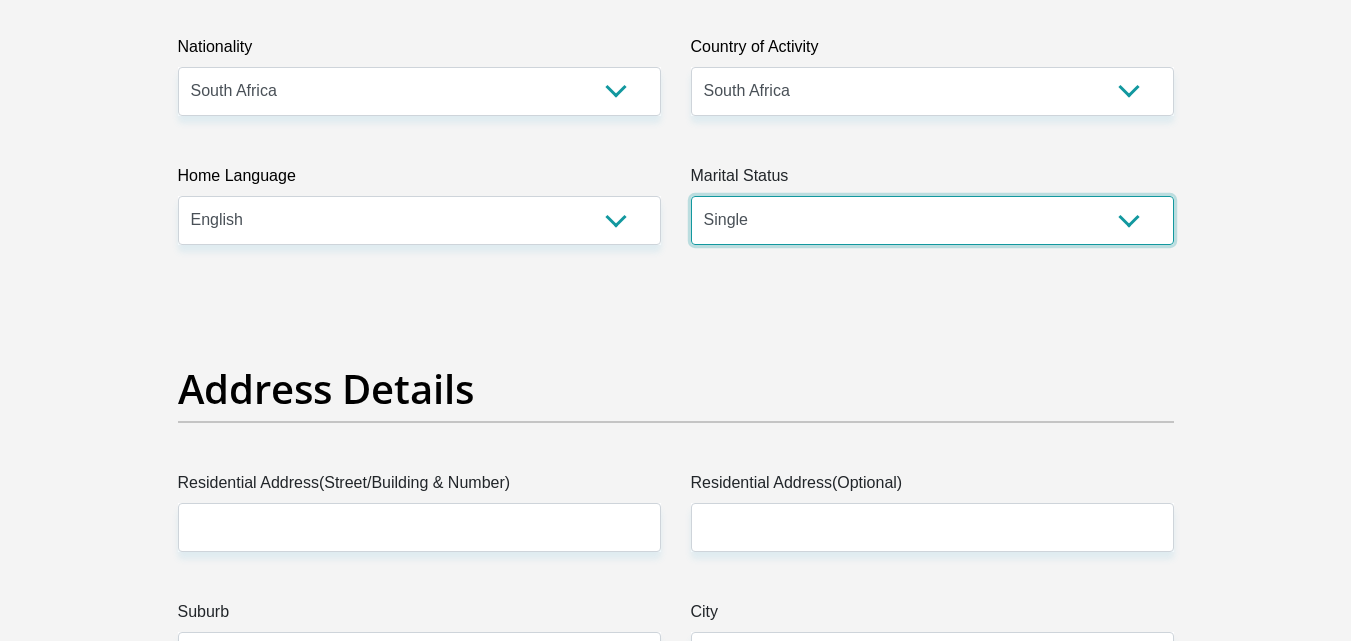 click on "Married ANC
Single
Divorced
Widowed
Married COP or Customary Law" at bounding box center (932, 220) 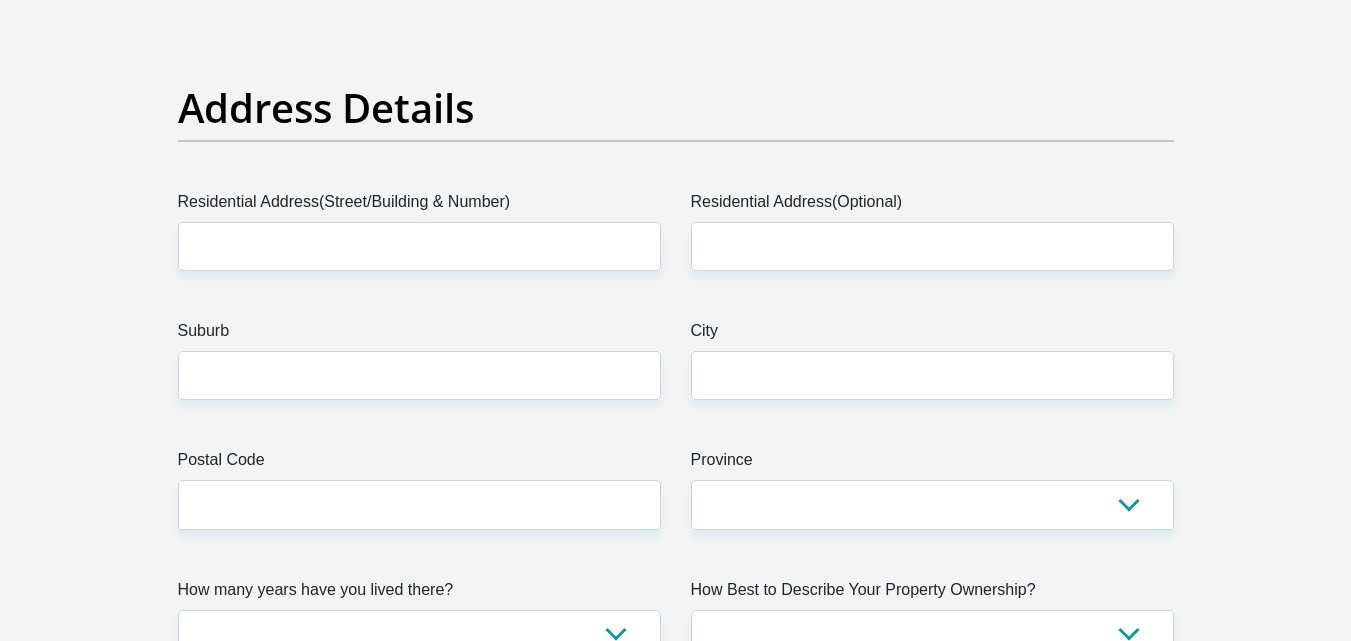 scroll, scrollTop: 1000, scrollLeft: 0, axis: vertical 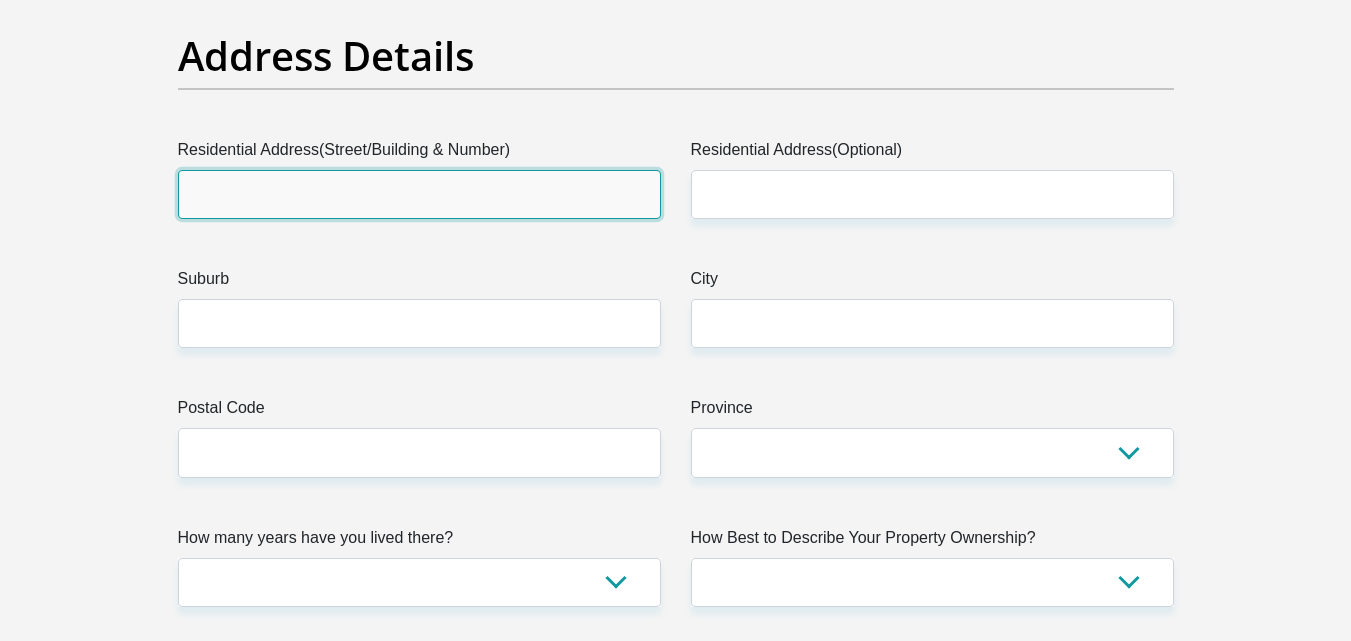 click on "Residential Address(Street/Building & Number)" at bounding box center (419, 194) 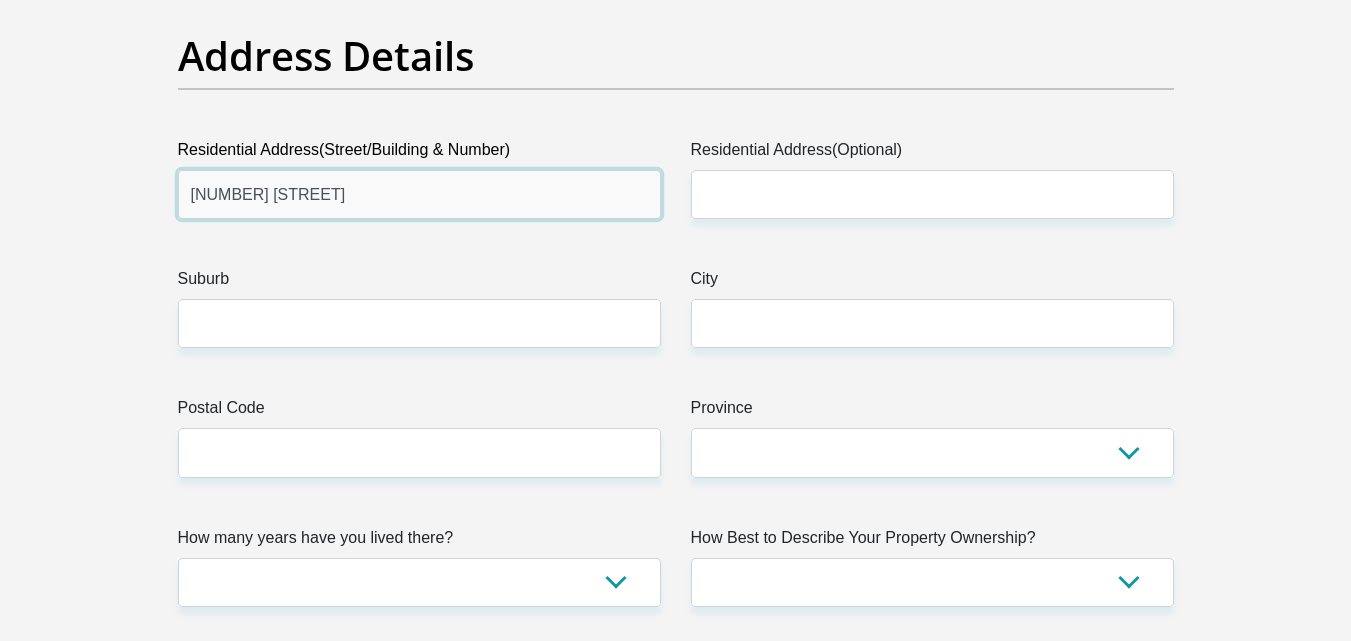 type on "71 Jason Street" 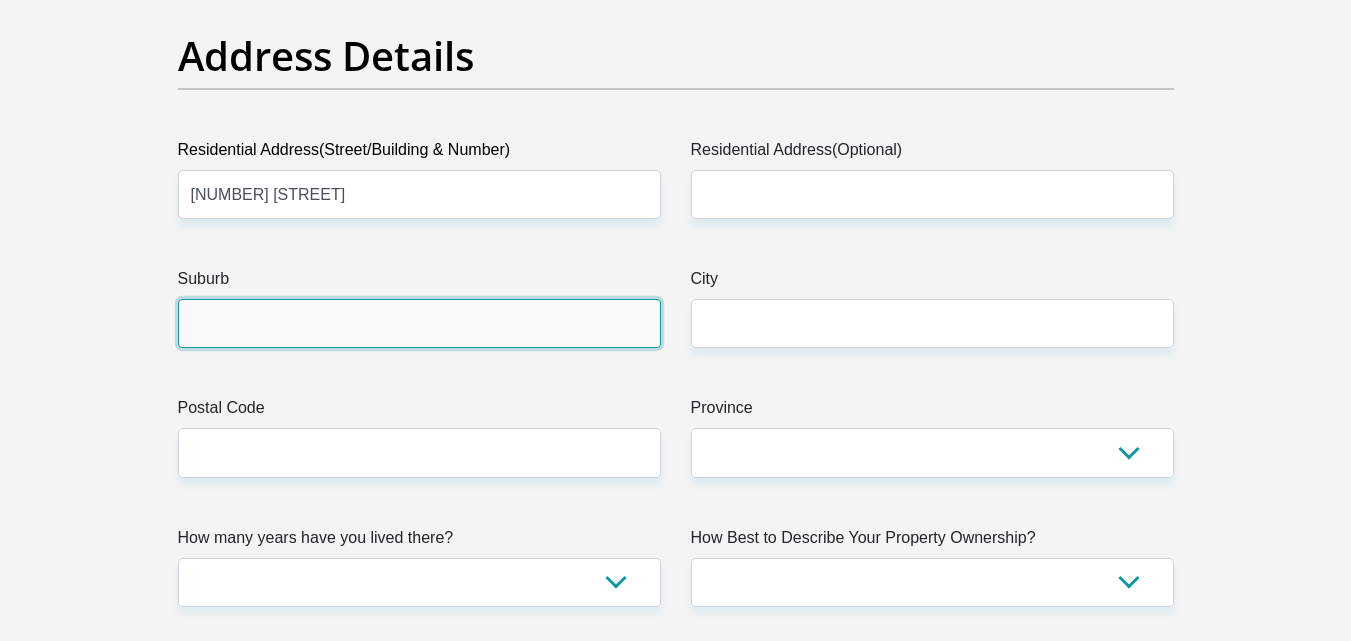 click on "Suburb" at bounding box center [419, 323] 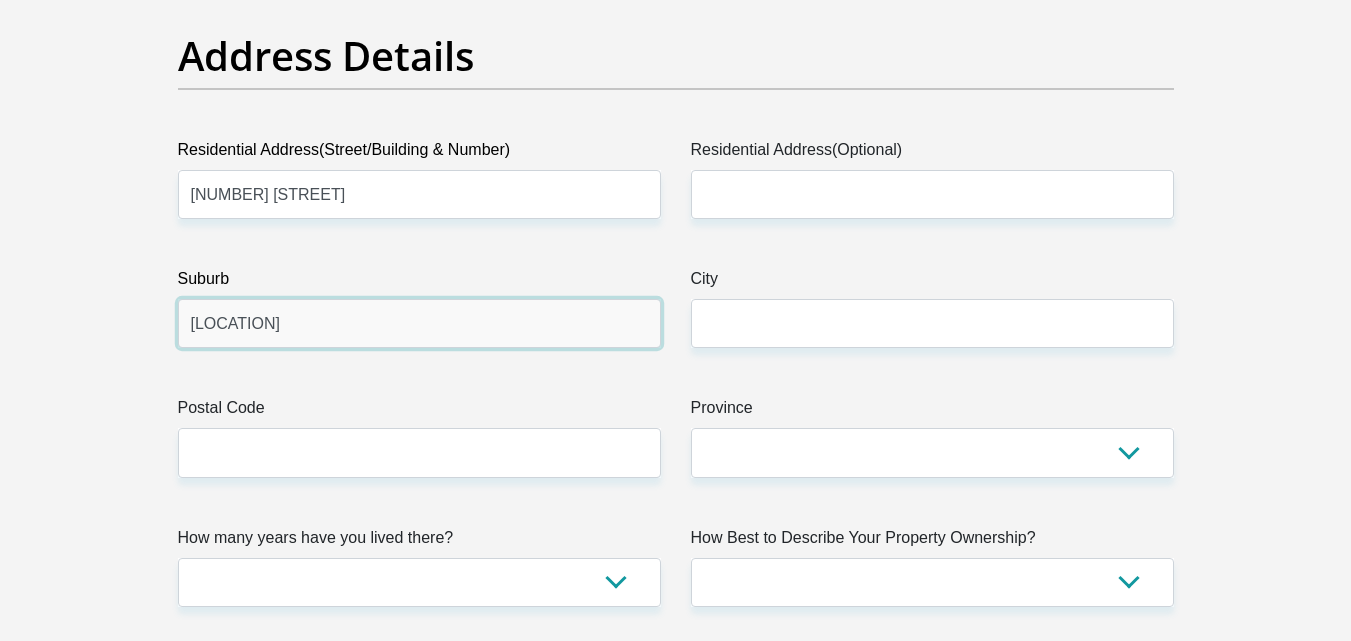 type on "Mayfair West" 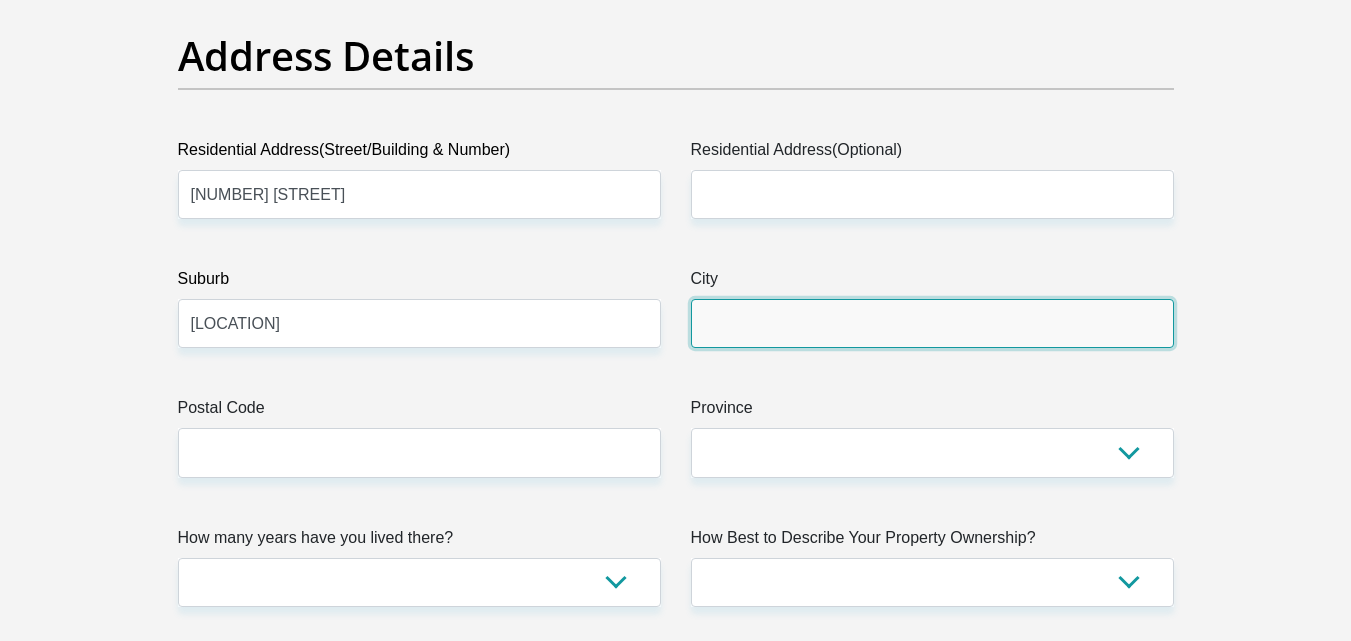 click on "City" at bounding box center [932, 323] 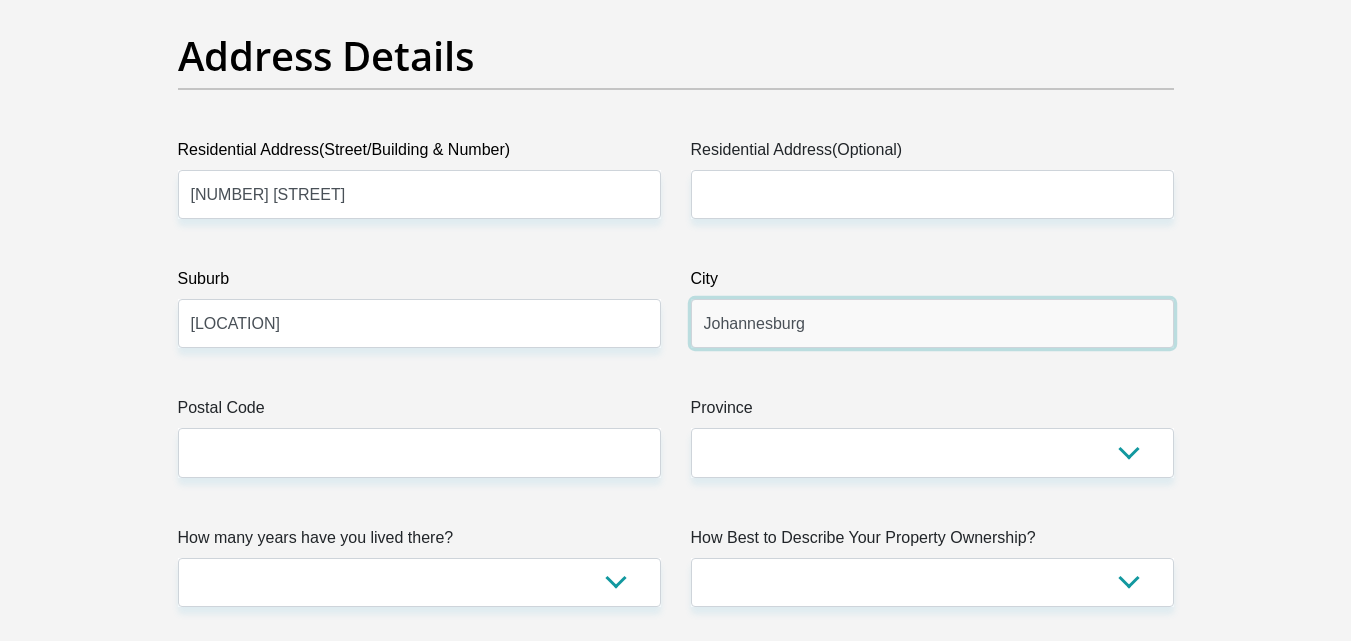 type on "Johannesburg" 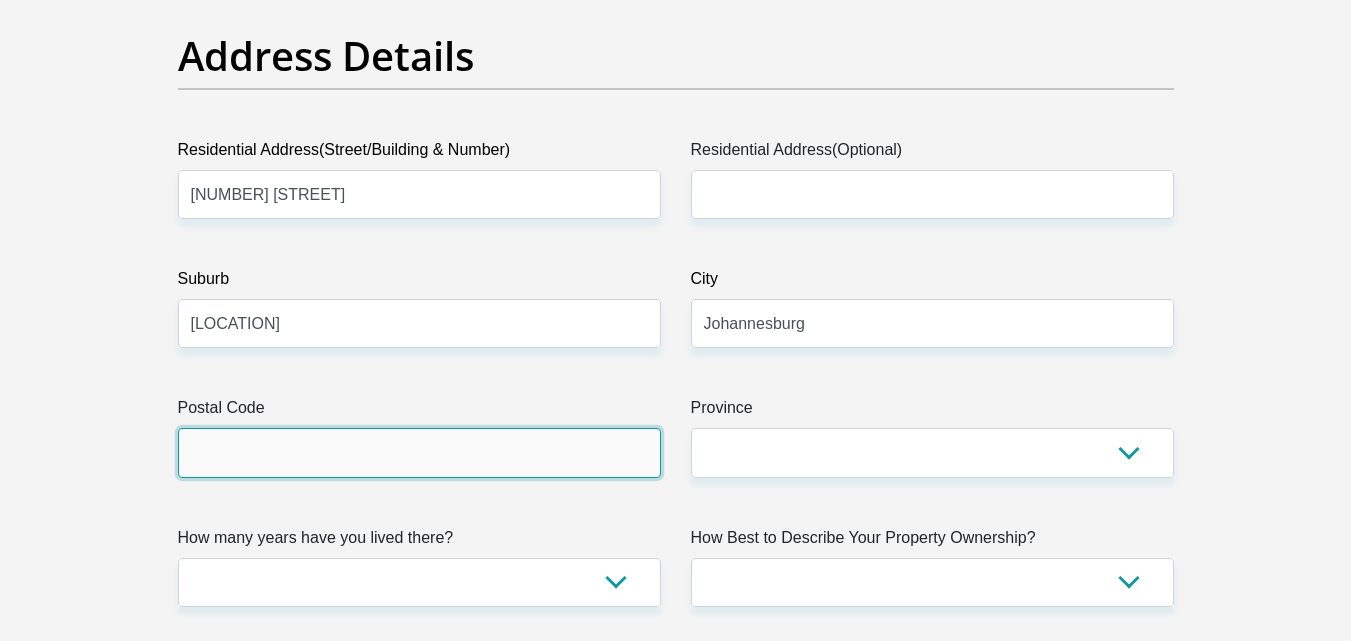 click on "Postal Code" at bounding box center [419, 452] 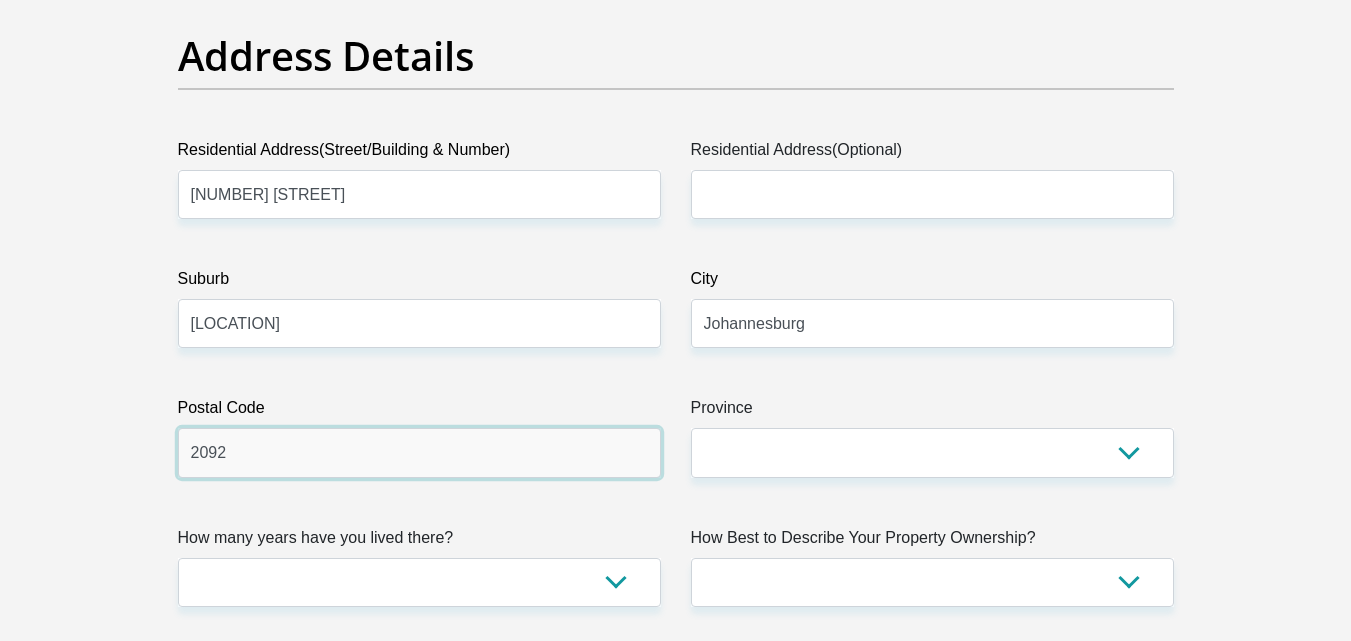 type on "2092" 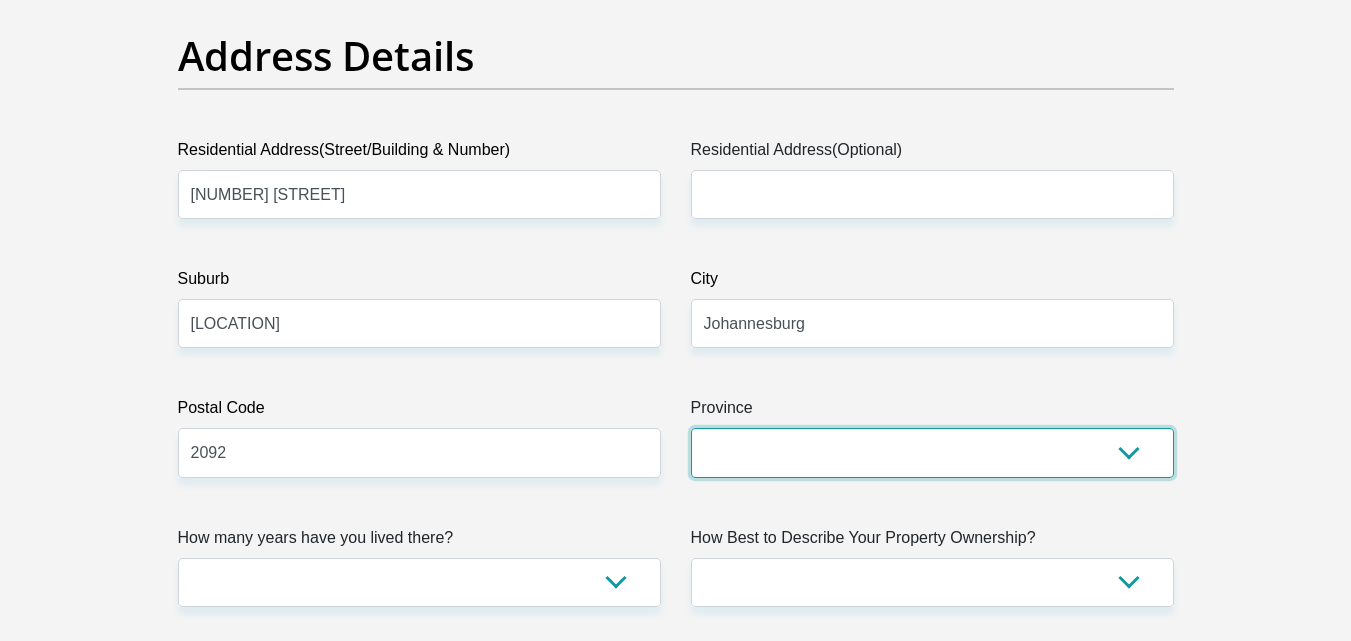 click on "Eastern Cape
Free State
Gauteng
KwaZulu-Natal
Limpopo
Mpumalanga
Northern Cape
North West
Western Cape" at bounding box center [932, 452] 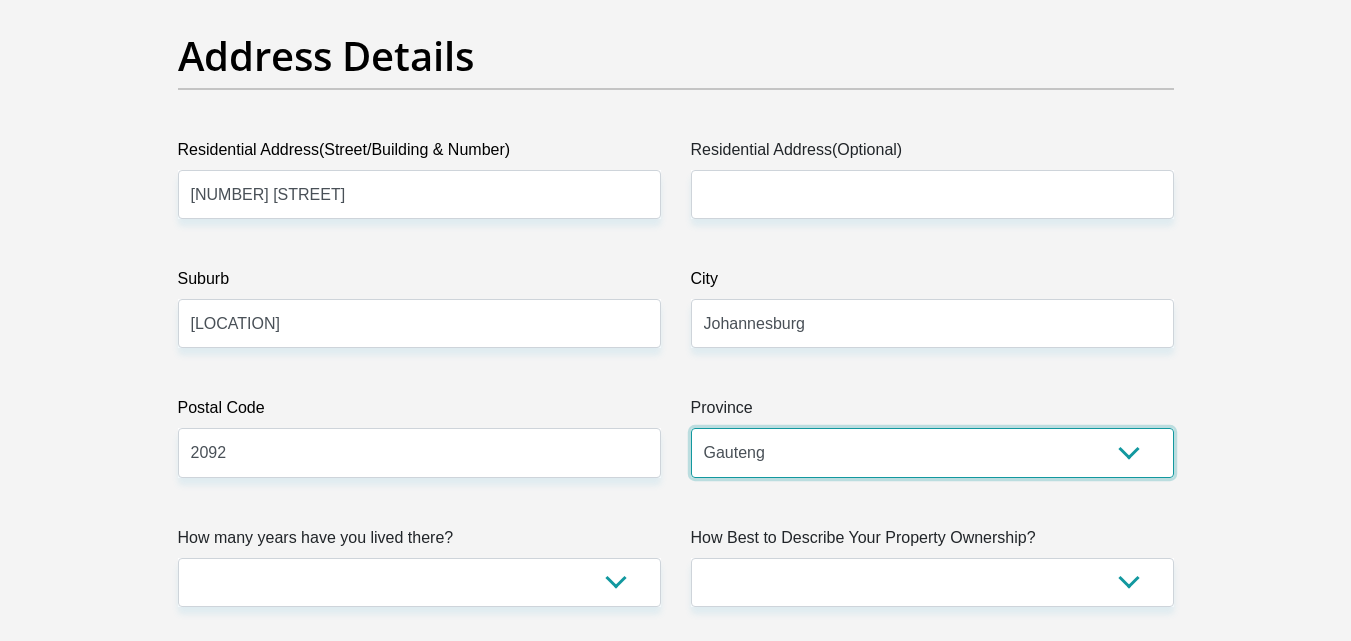 click on "Eastern Cape
Free State
Gauteng
KwaZulu-Natal
Limpopo
Mpumalanga
Northern Cape
North West
Western Cape" at bounding box center [932, 452] 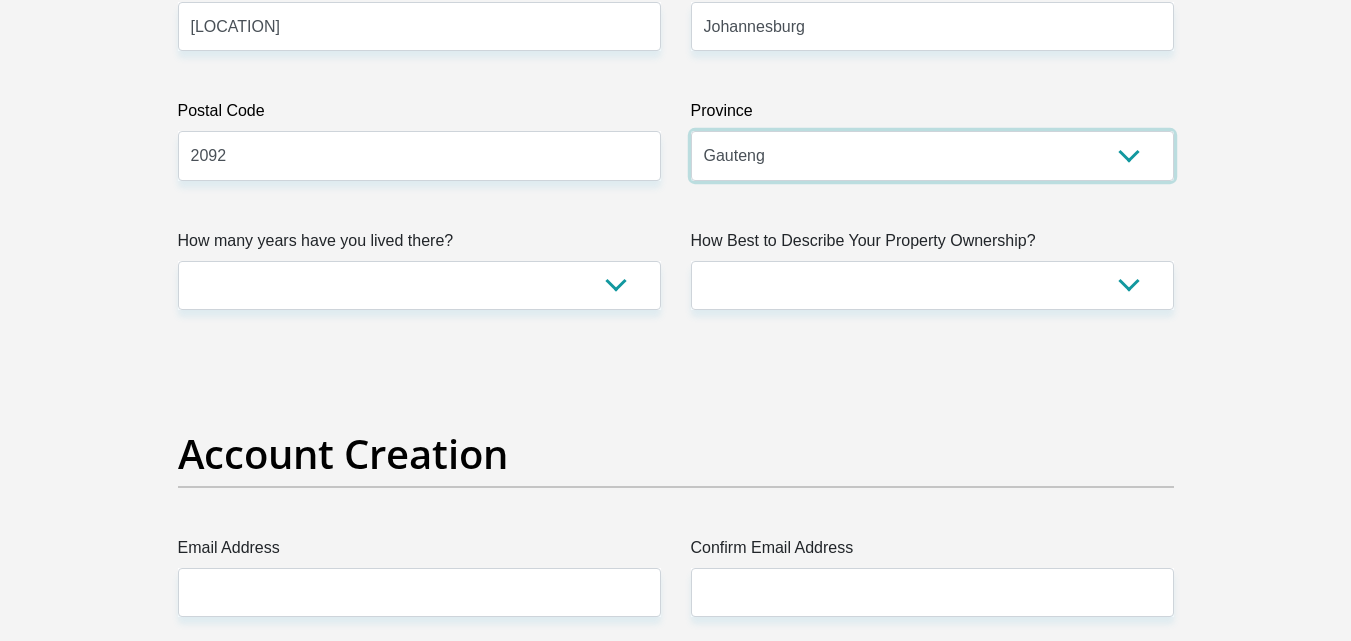 scroll, scrollTop: 1333, scrollLeft: 0, axis: vertical 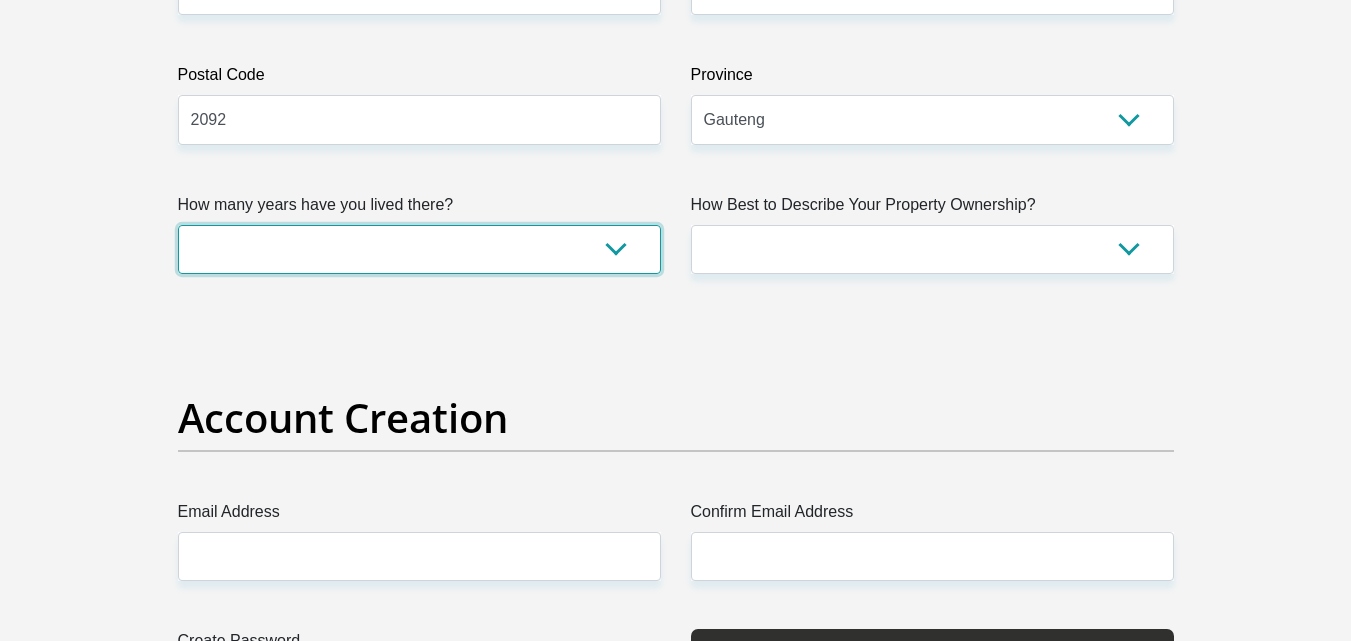 click on "less than 1 year
1-3 years
3-5 years
5+ years" at bounding box center (419, 249) 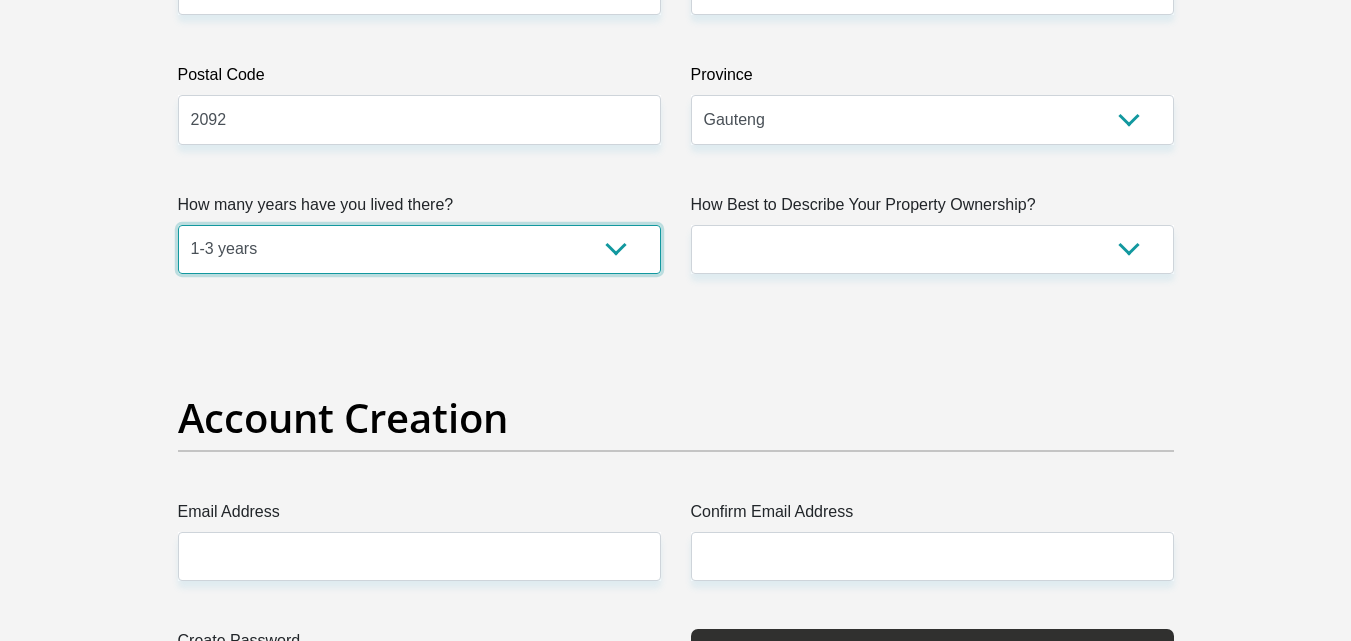 click on "less than 1 year
1-3 years
3-5 years
5+ years" at bounding box center [419, 249] 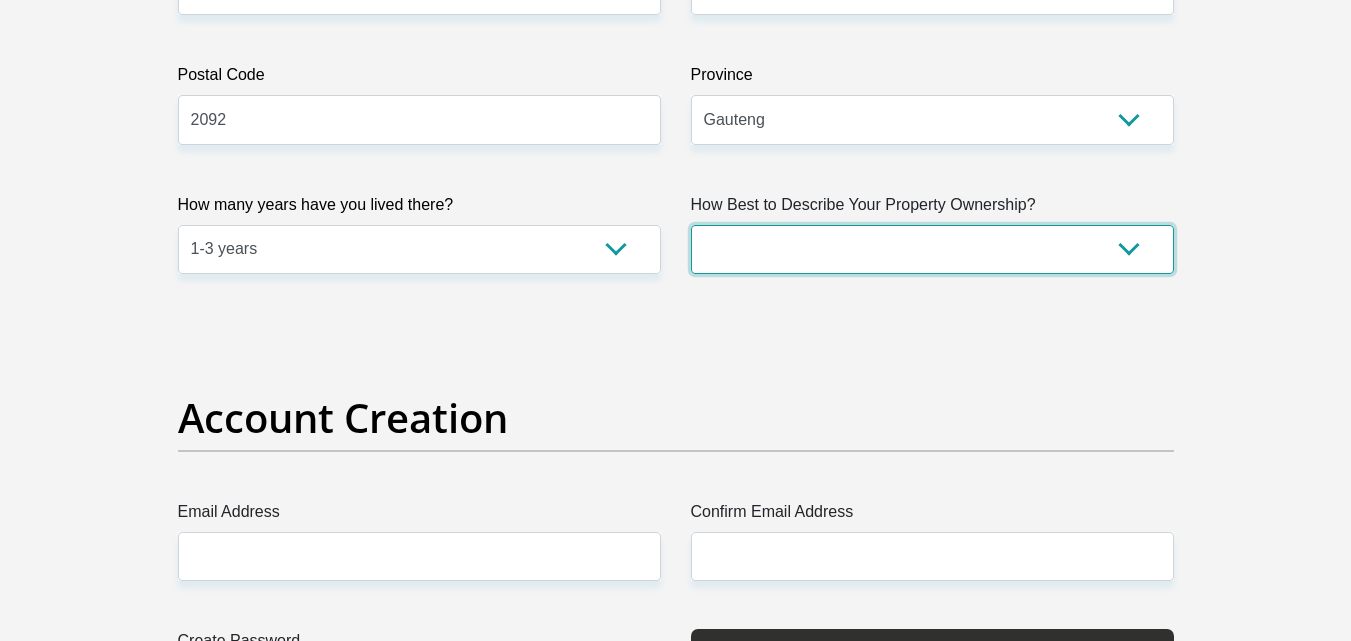 click on "Owned
Rented
Family Owned
Company Dwelling" at bounding box center (932, 249) 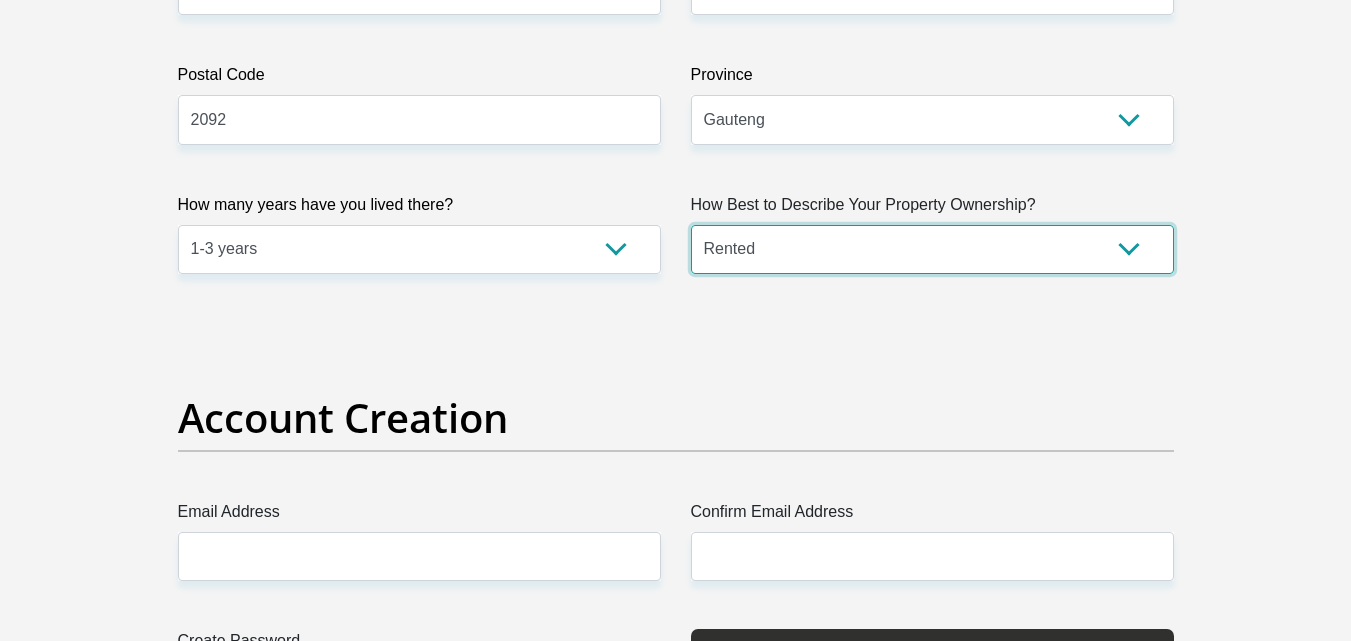 click on "Owned
Rented
Family Owned
Company Dwelling" at bounding box center [932, 249] 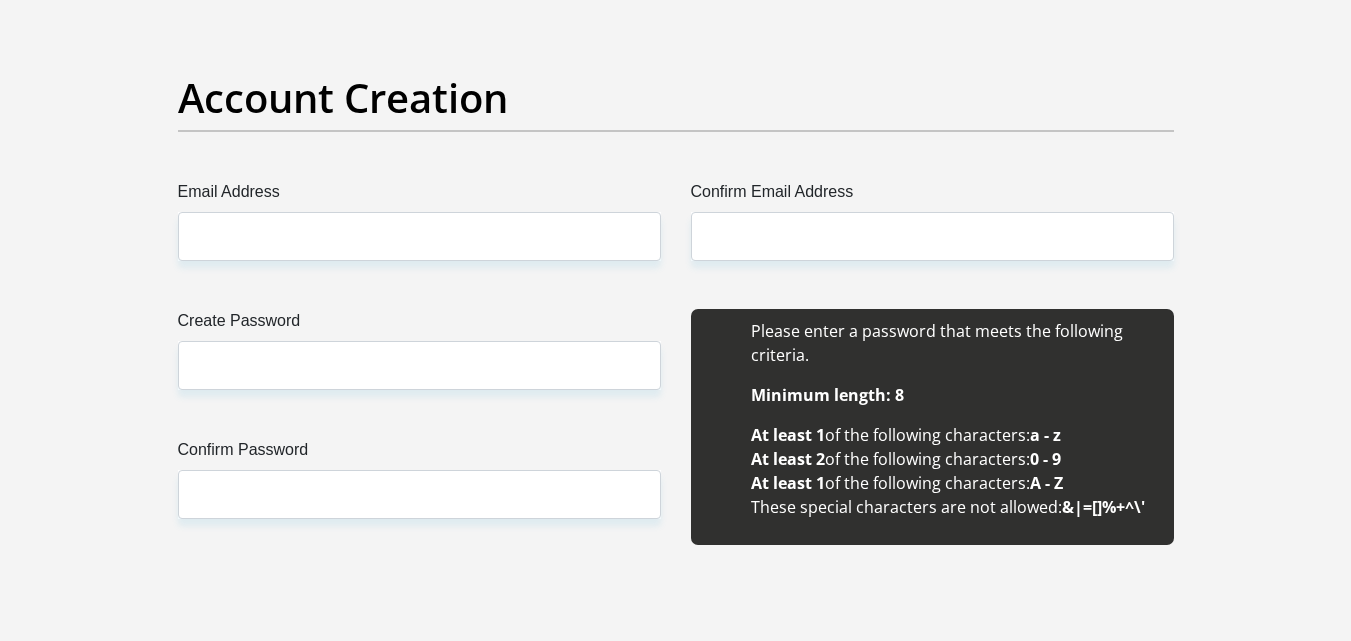 scroll, scrollTop: 1667, scrollLeft: 0, axis: vertical 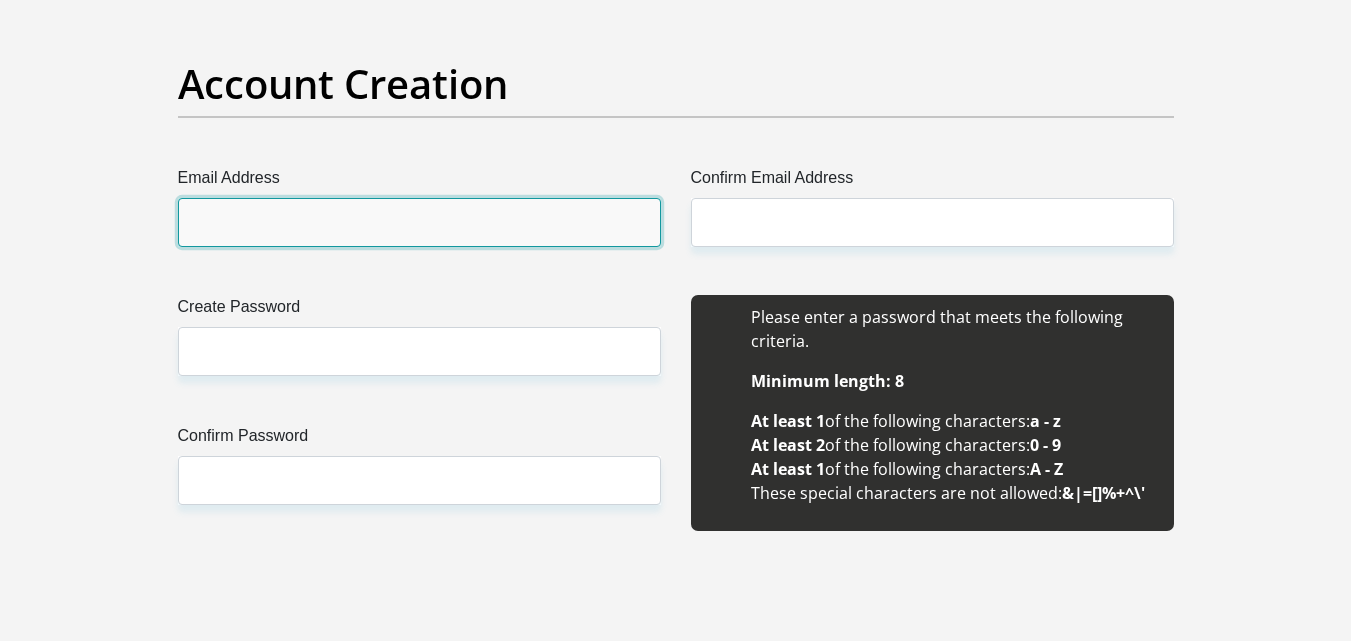 click on "Email Address" at bounding box center (419, 222) 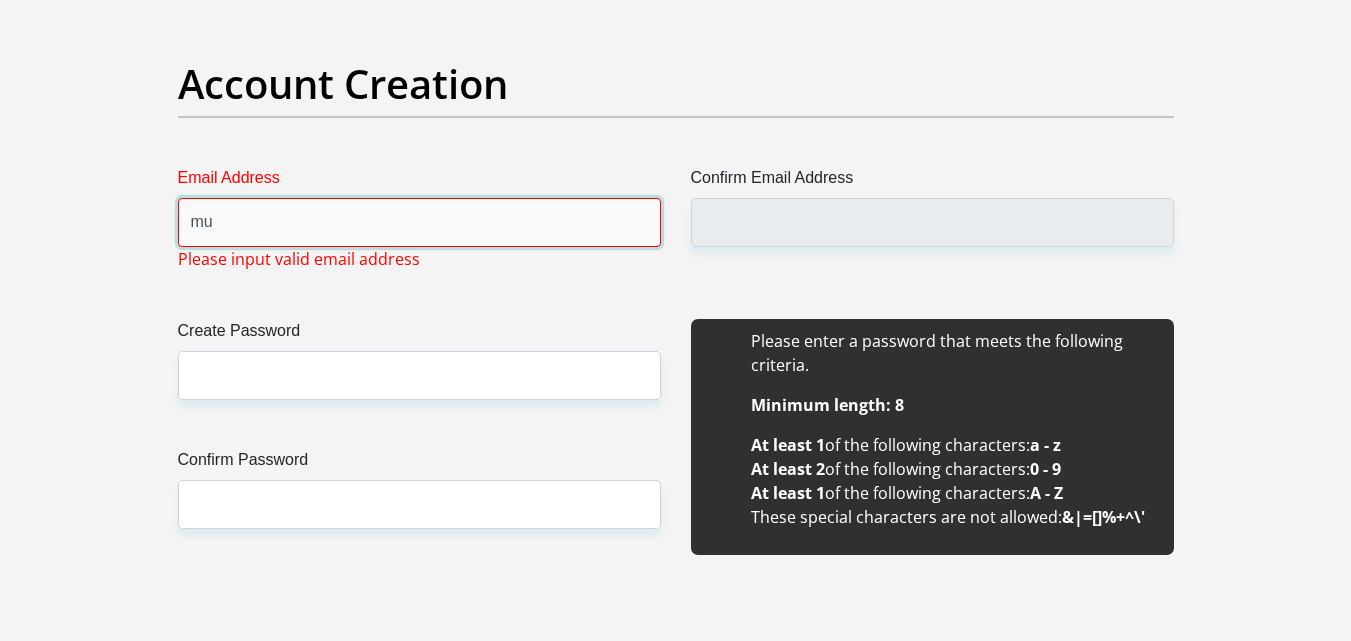 type on "m" 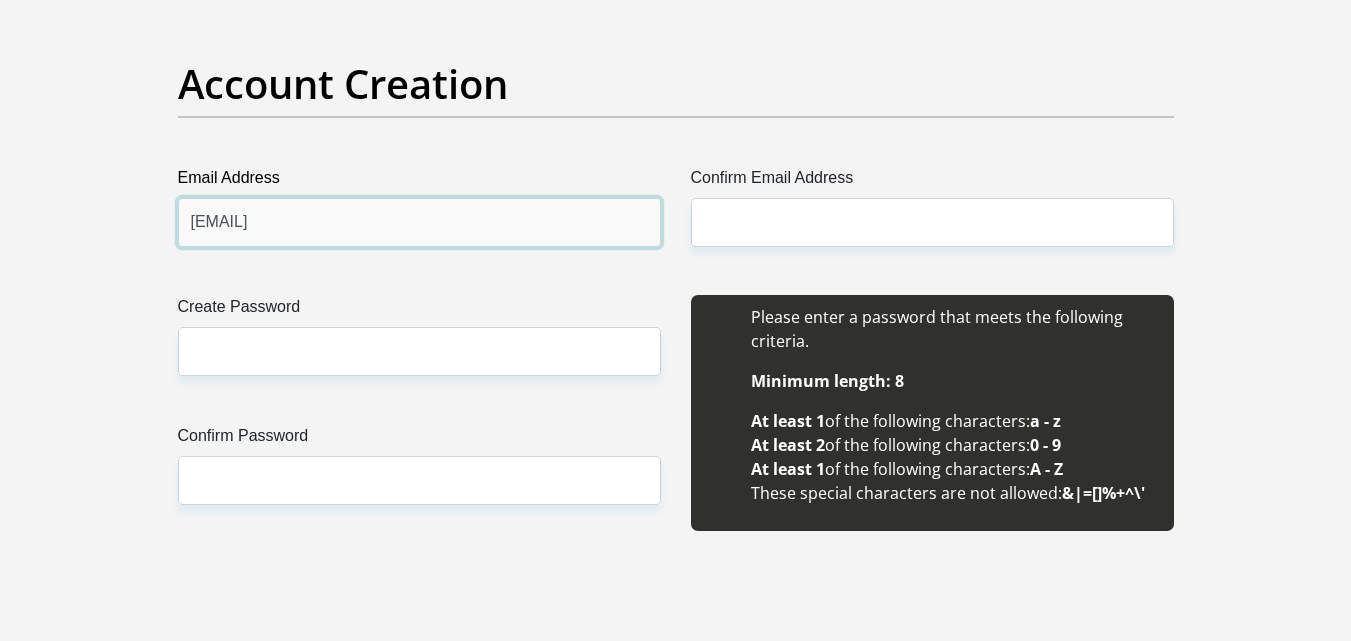 type on "mueenfrost@gmail.com" 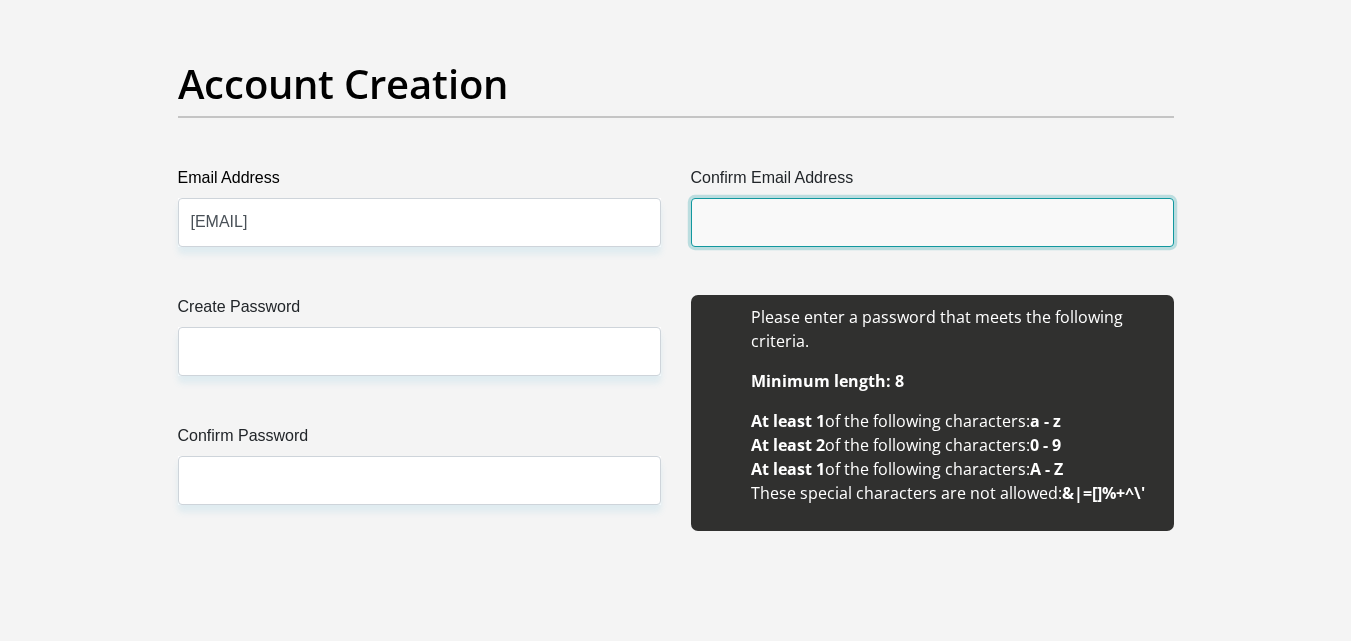 click on "Confirm Email Address" at bounding box center [932, 222] 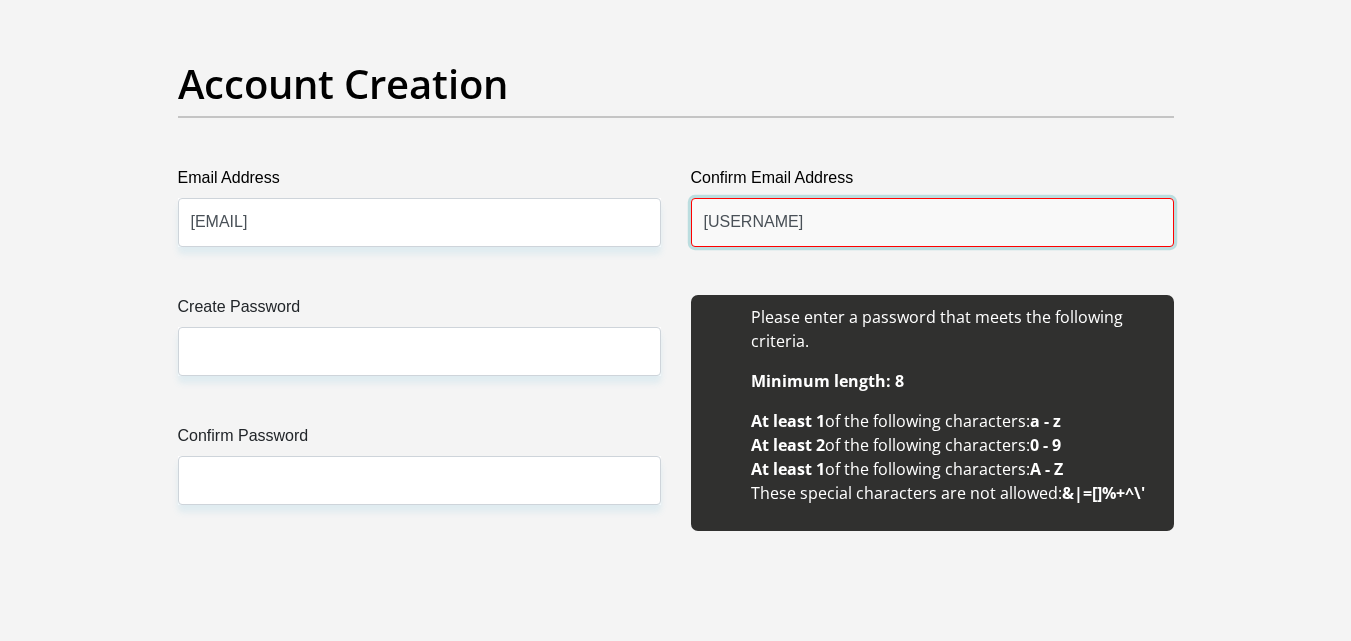 type on "u" 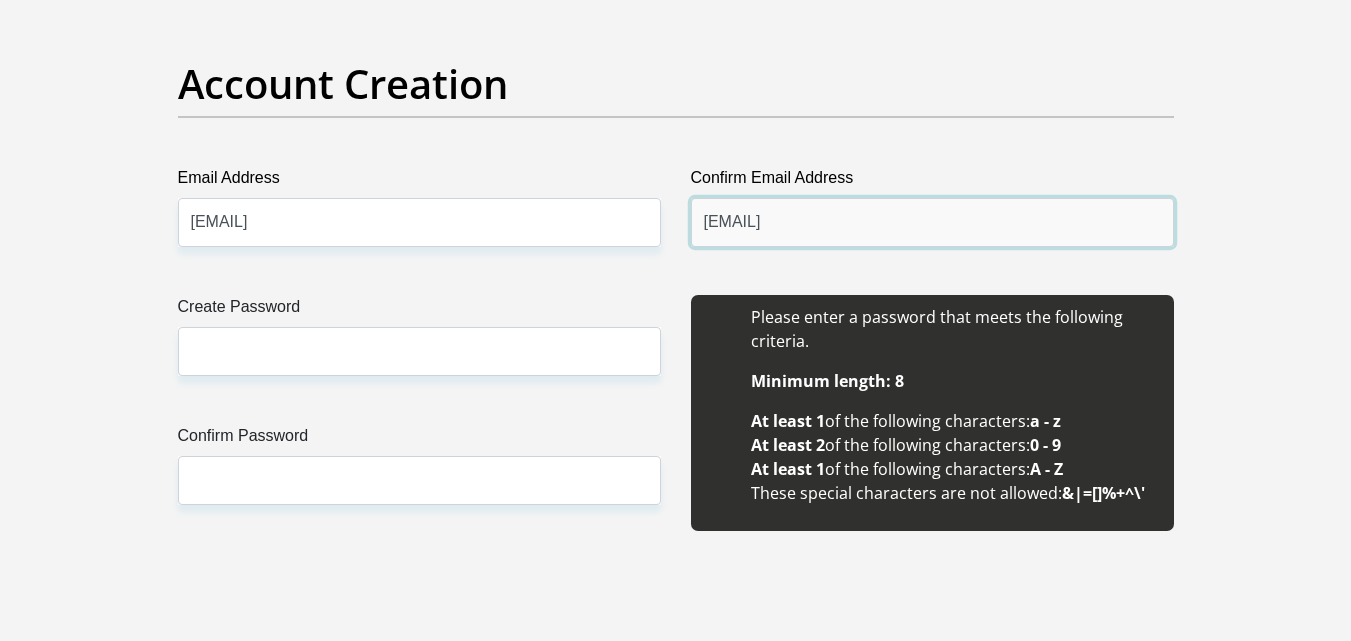 type on "mueenfrost@gmail.com" 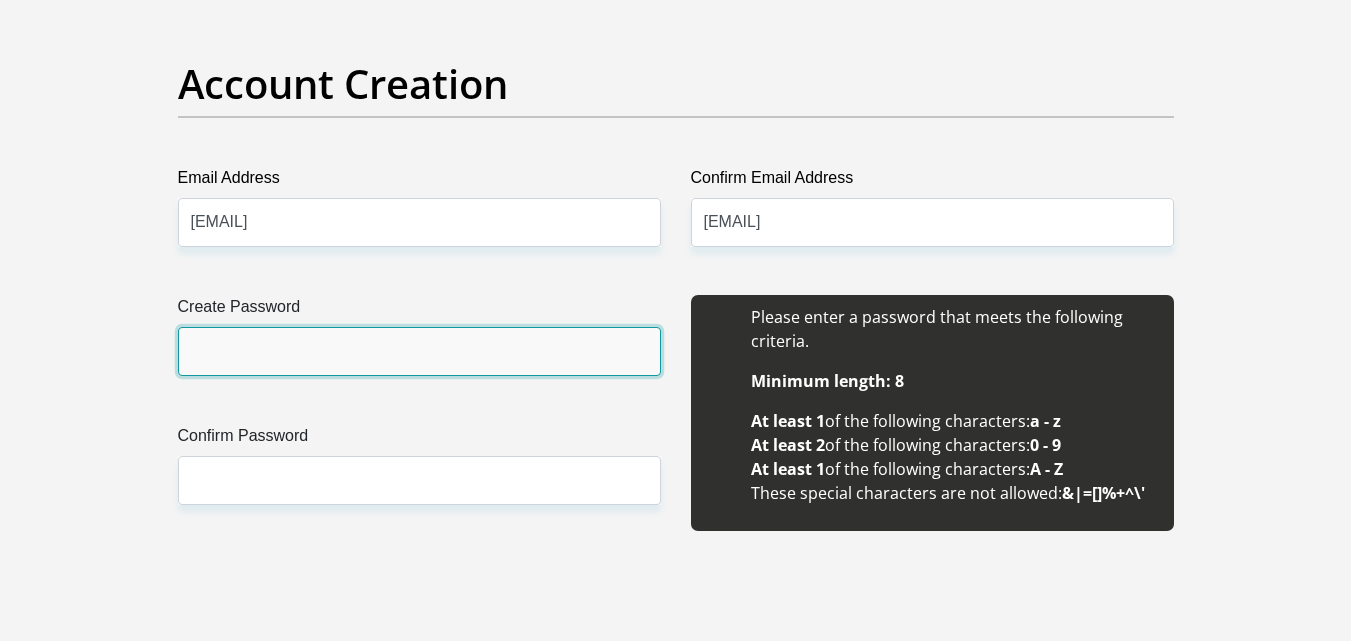 click on "Create Password" at bounding box center (419, 351) 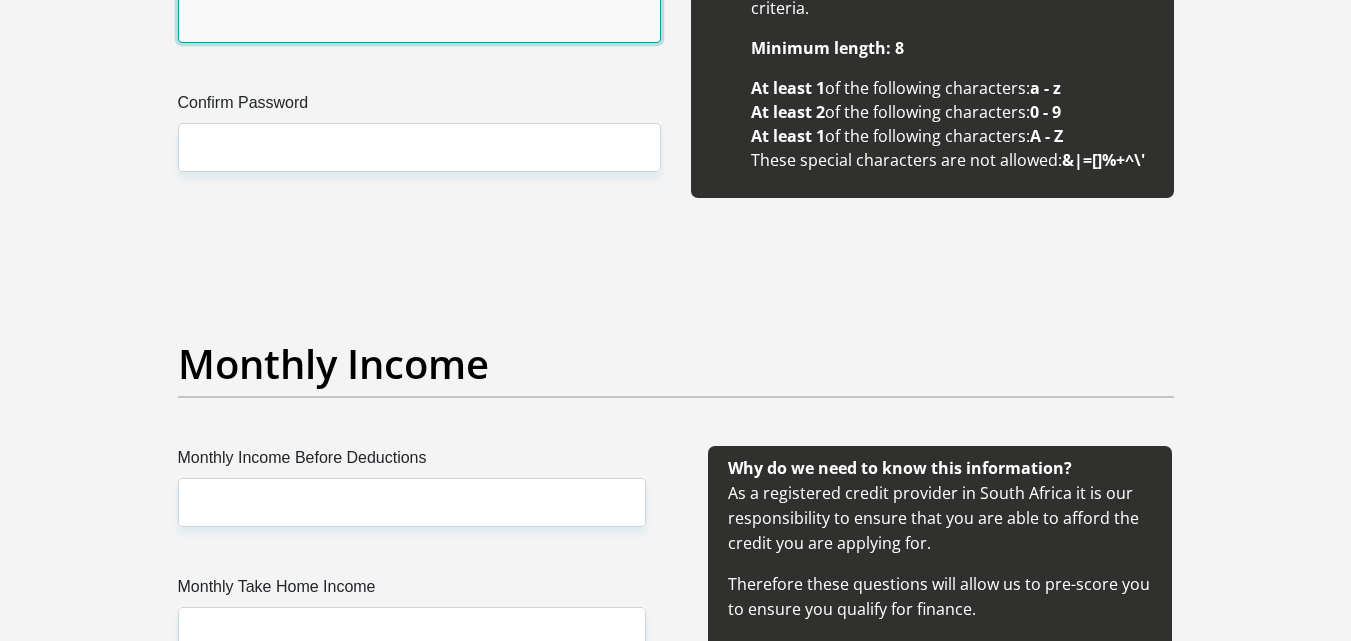 scroll, scrollTop: 1667, scrollLeft: 0, axis: vertical 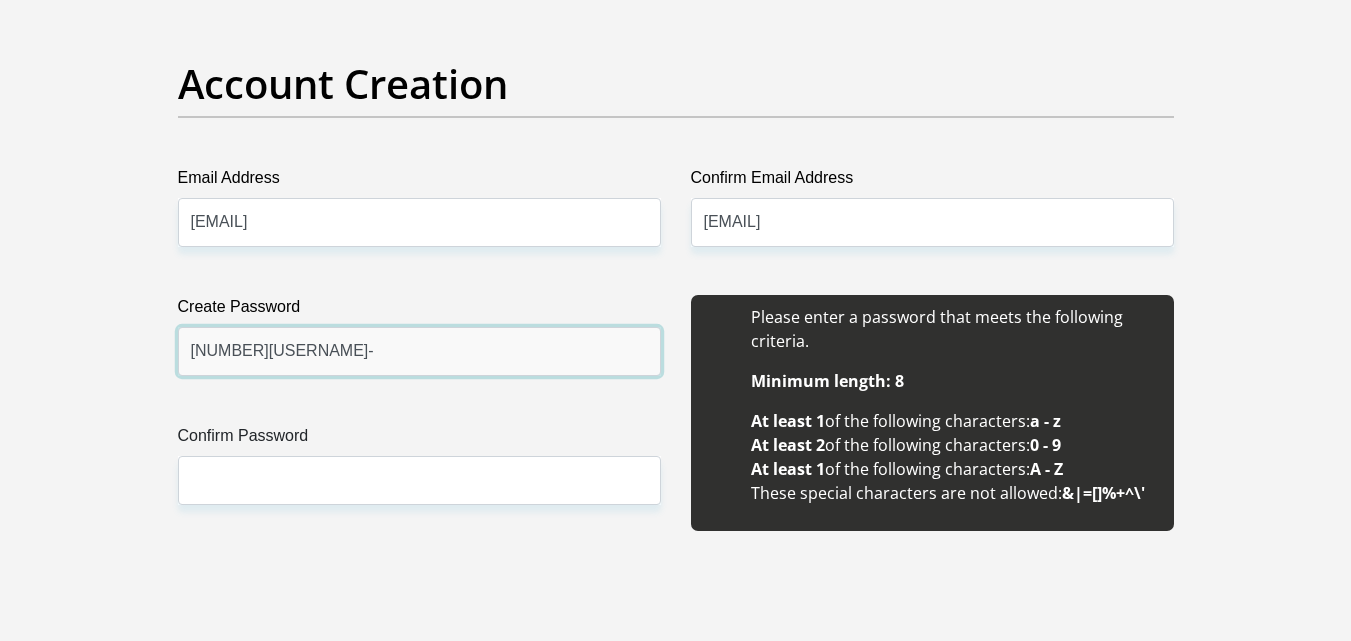 type on "68336Mu-een" 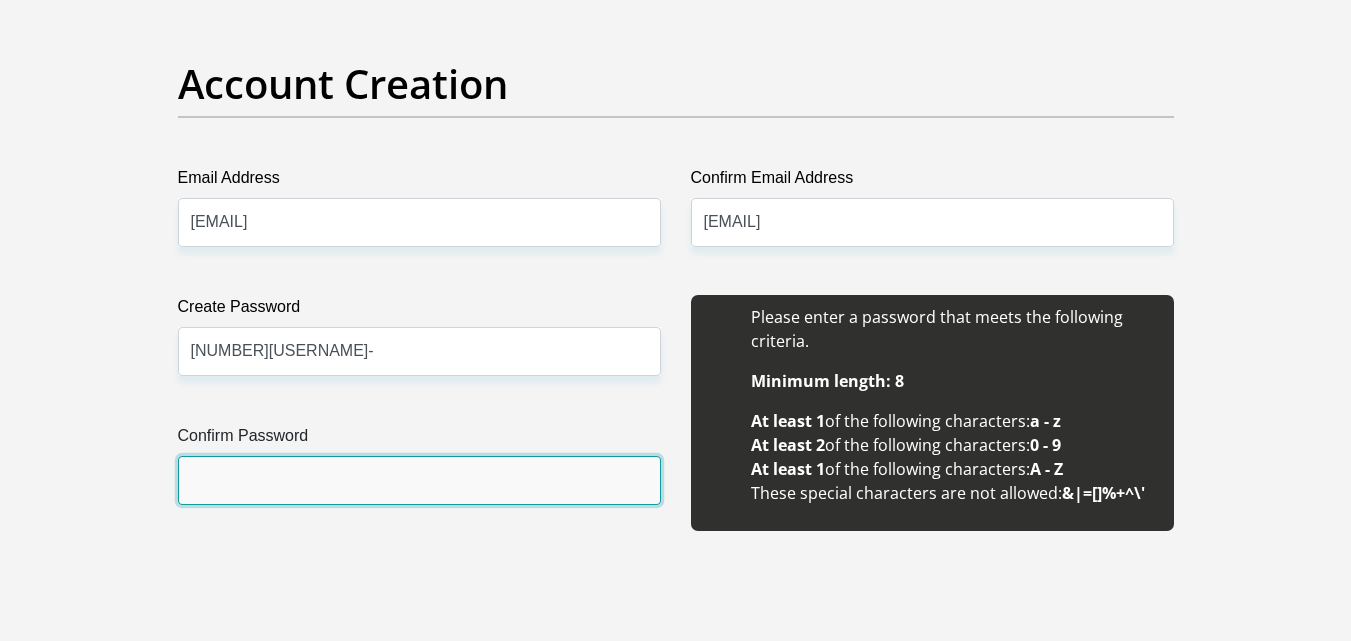 click on "Confirm Password" at bounding box center (419, 480) 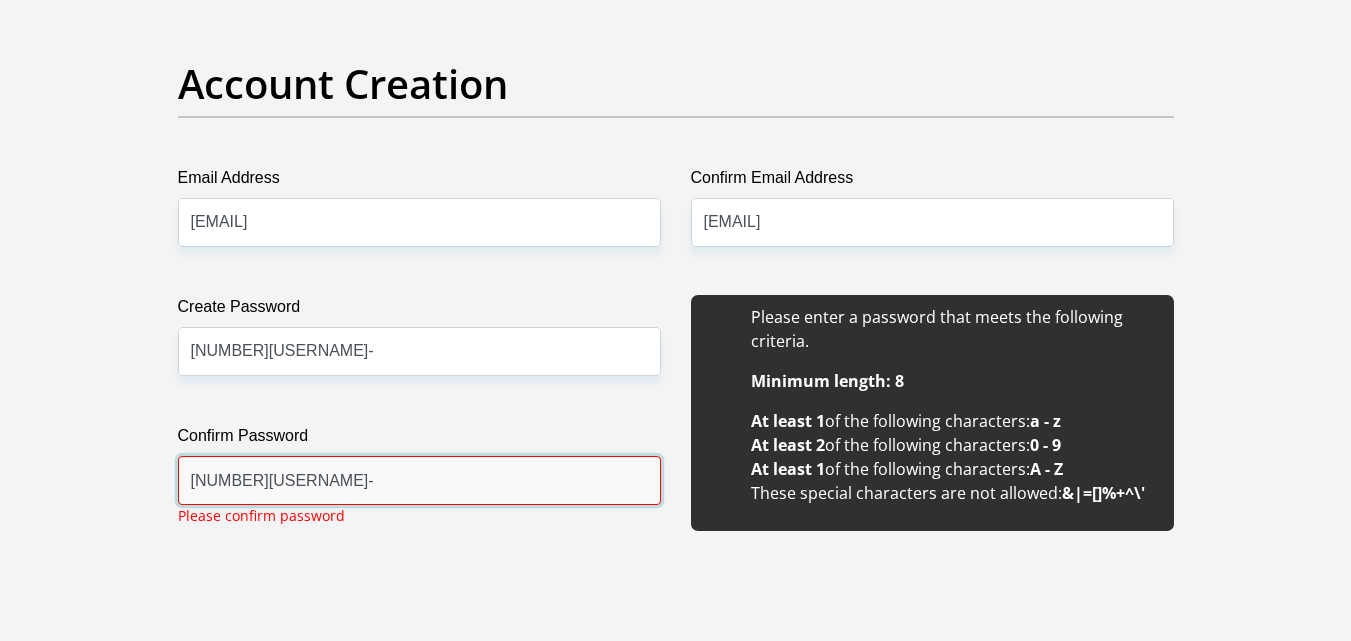 type on "68336Mu-een" 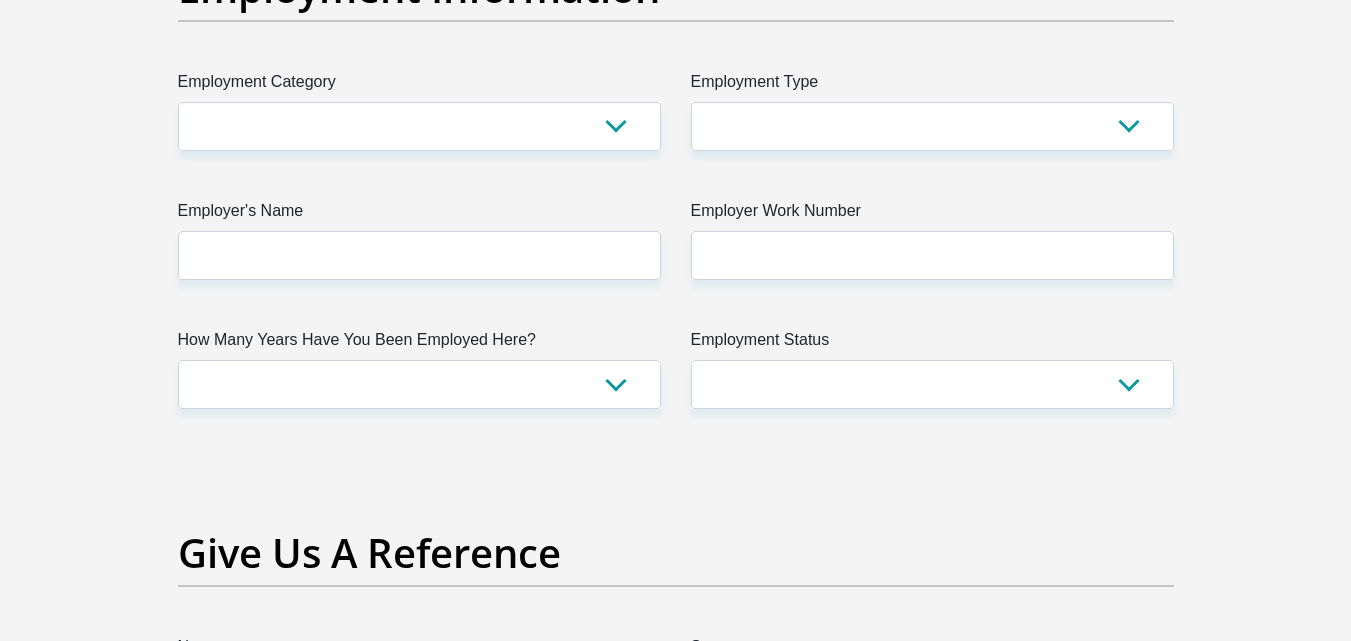 scroll, scrollTop: 3667, scrollLeft: 0, axis: vertical 